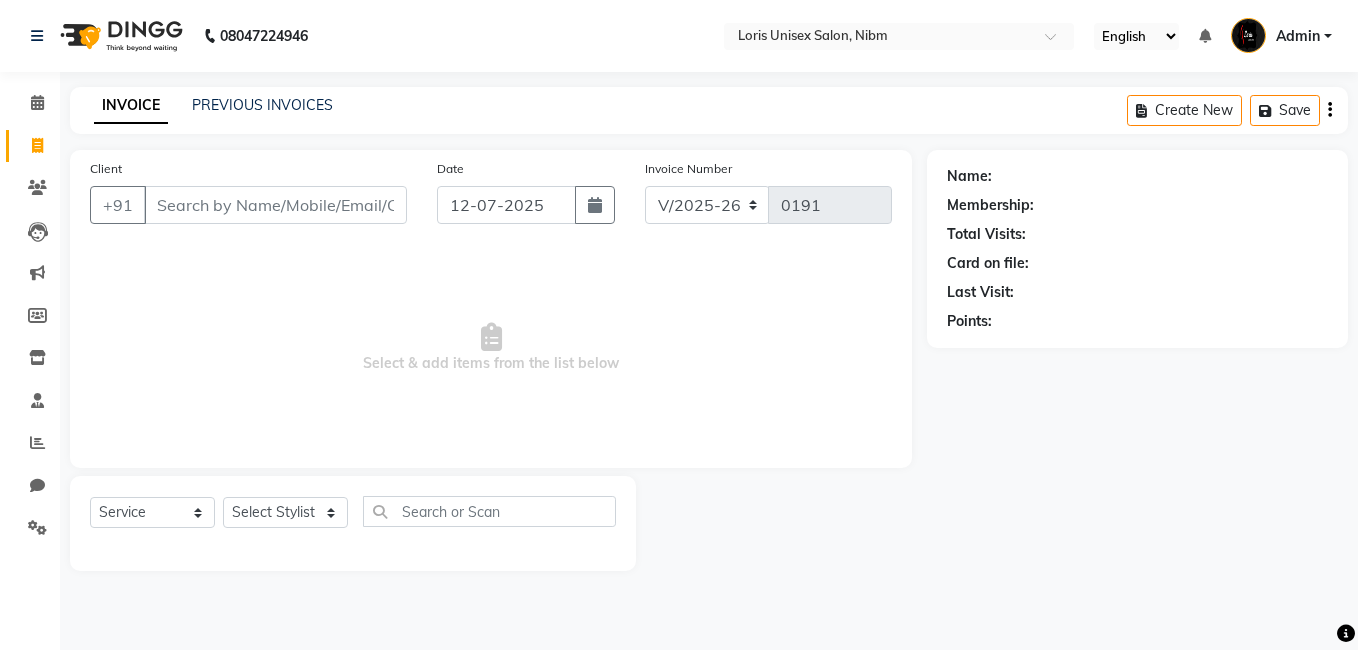 select on "2893" 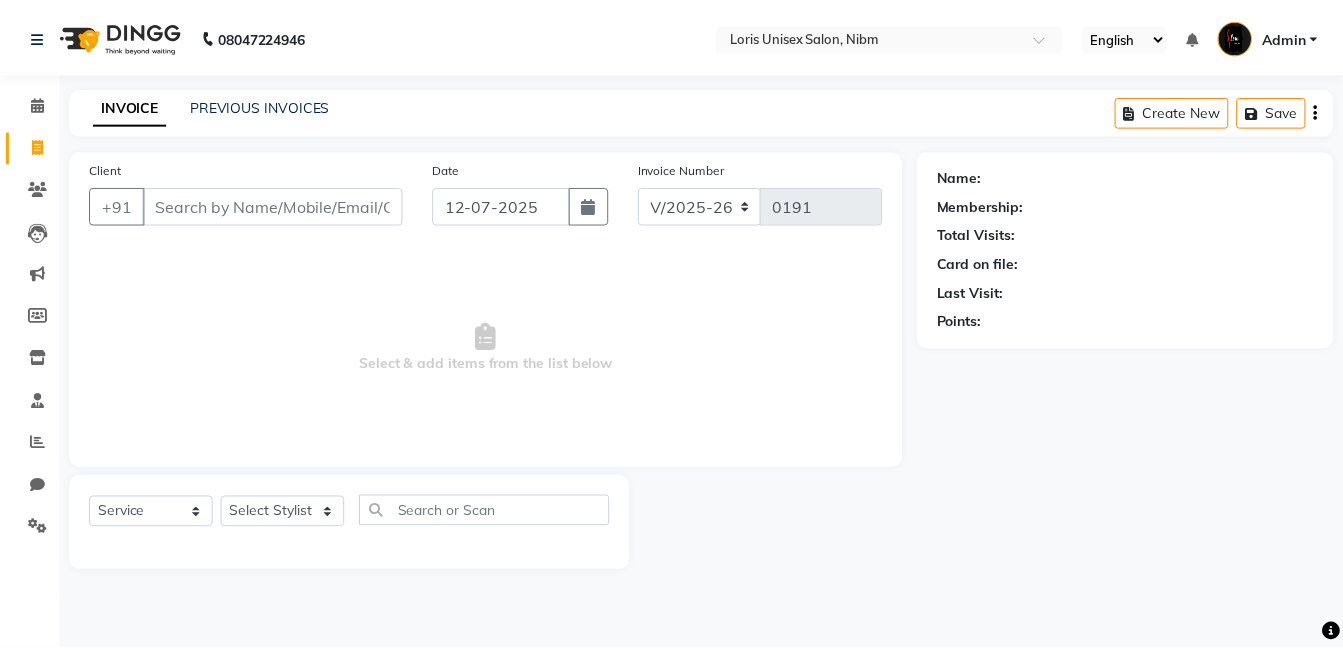 scroll, scrollTop: 0, scrollLeft: 0, axis: both 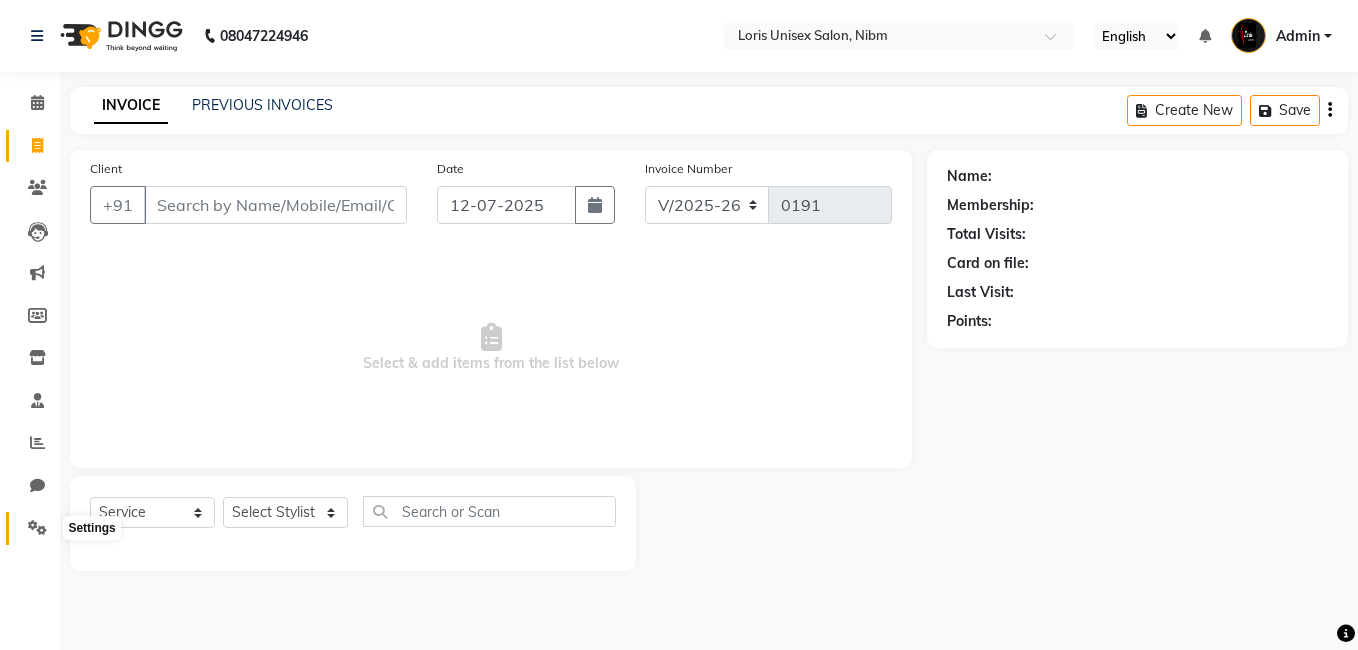 click 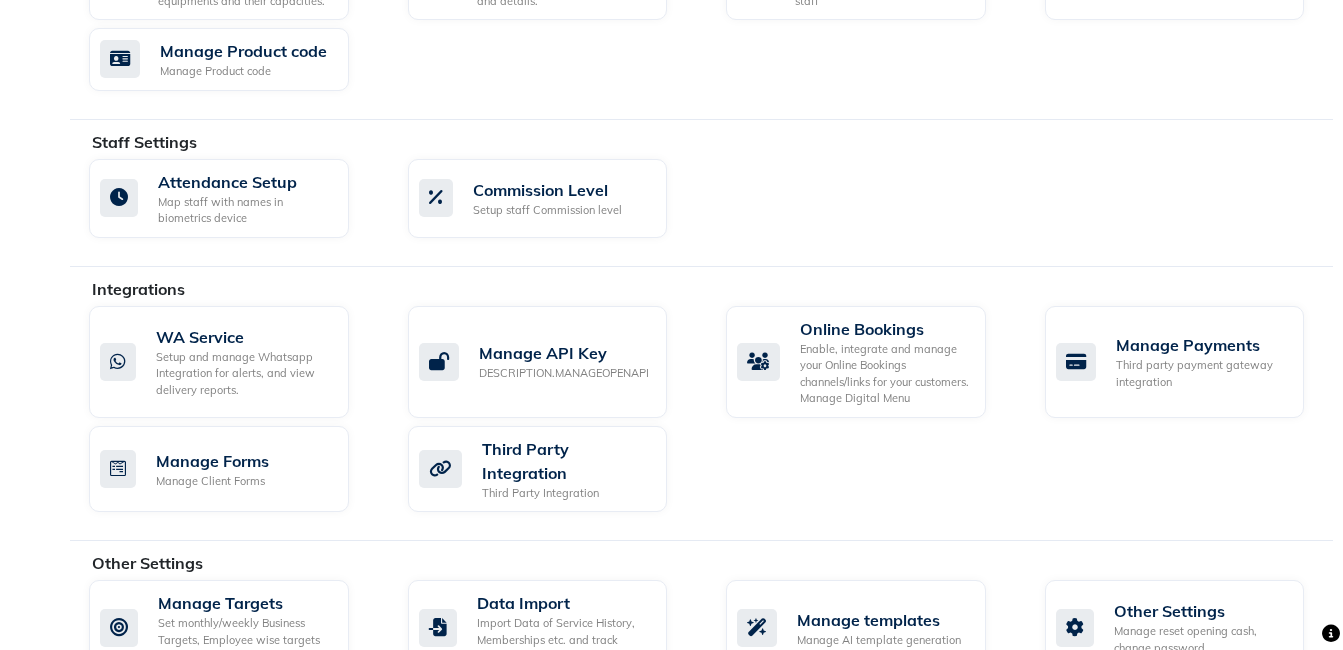 scroll, scrollTop: 1059, scrollLeft: 0, axis: vertical 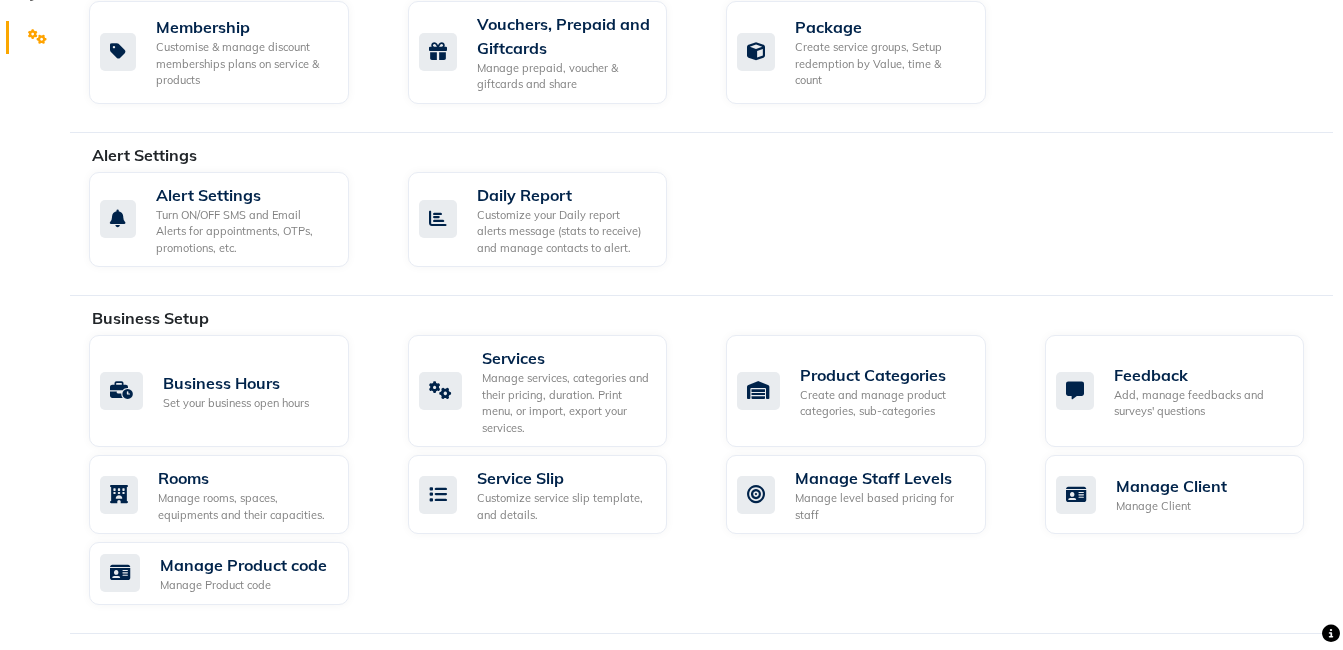click on "Business Hours Set your business open hours  Services  Manage services, categories and their pricing, duration. Print menu, or import, export your services.  Product Categories Create and manage product categories, sub-categories  Feedback Add, manage feedbacks and surveys' questions  Rooms Manage rooms, spaces, equipments and their capacities.  Service Slip Customize service slip template, and details.  Manage Staff Levels Manage level based pricing for staff  Manage Client Manage Client  Manage Product code Manage Product code" 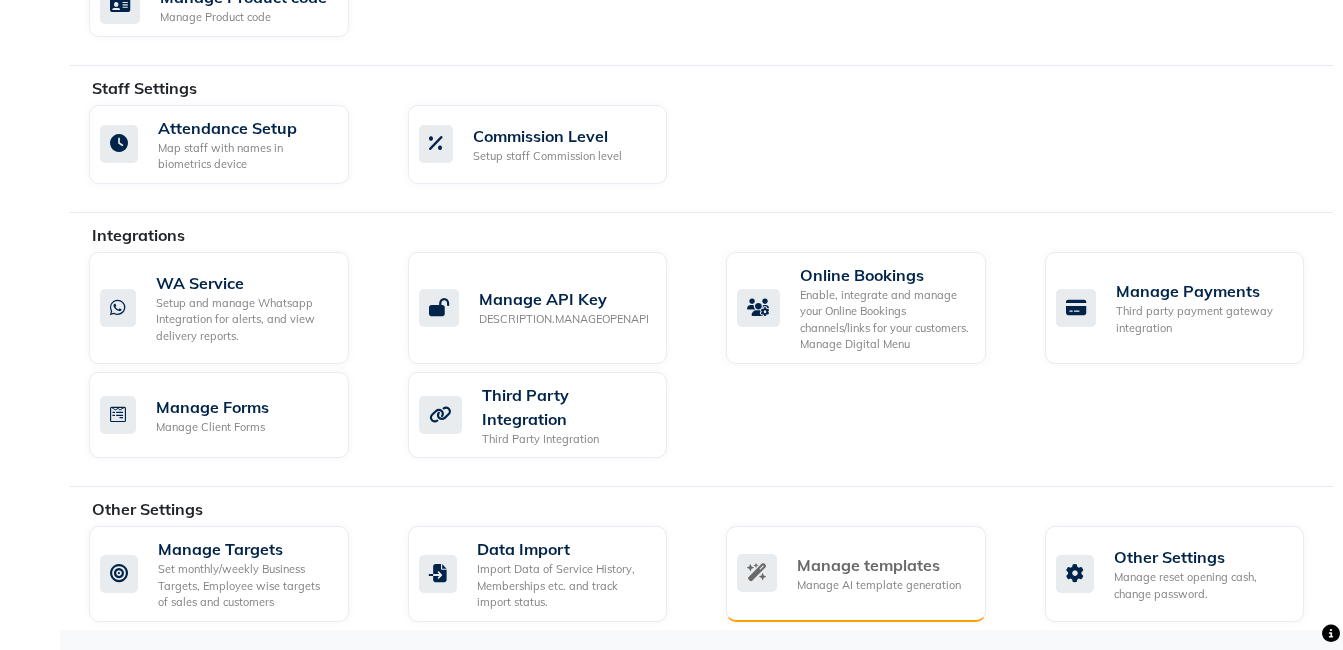 click on "Manage templates" 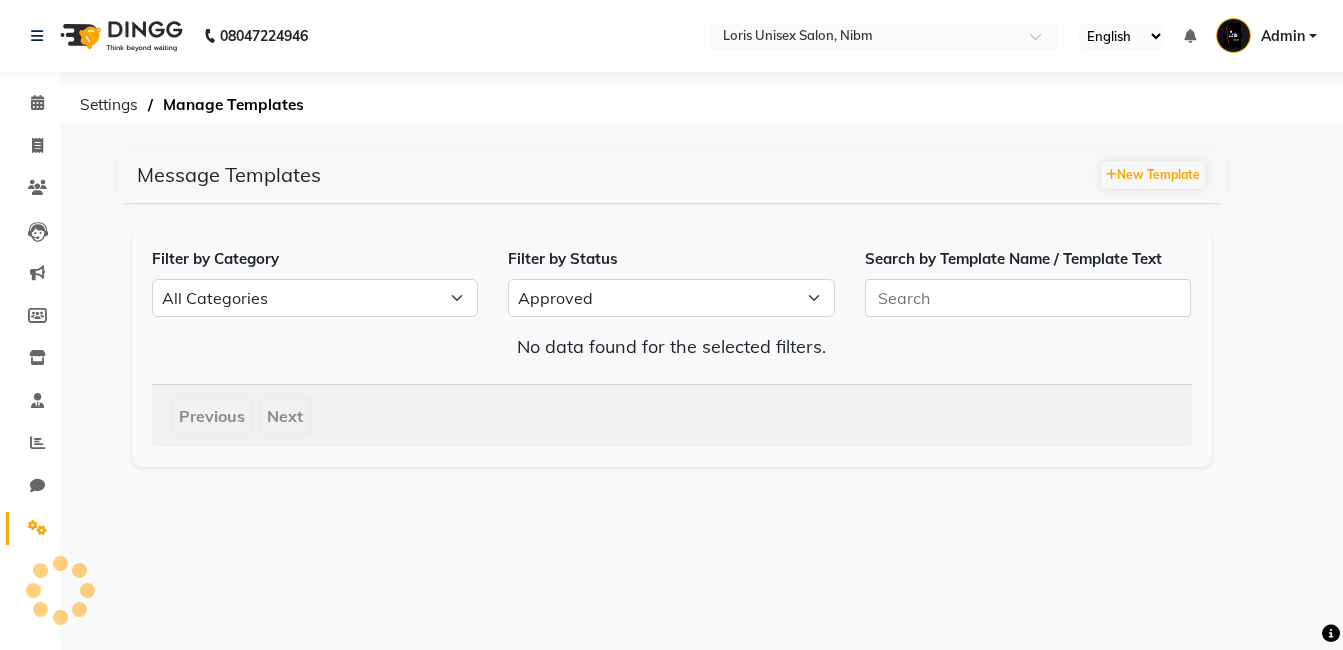scroll, scrollTop: 0, scrollLeft: 0, axis: both 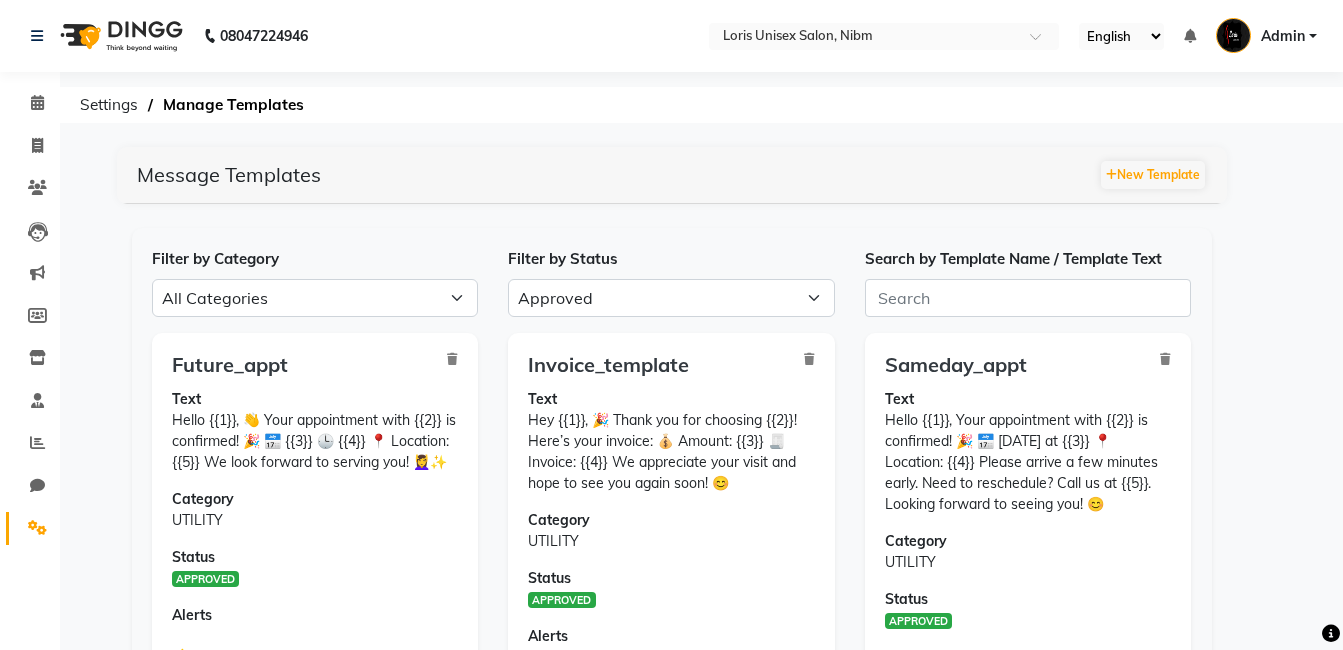 click on "Sameday_appt  Text Hello {{1}},
Your appointment with {{2}} is confirmed! 🎉
📅 Today at {{3}}
📍 Location: {{4}}
Please arrive a few minutes early.
Need to reschedule? Call us at {{5}}.
Looking forward to seeing you! 😊  Category UTILITY Status  APPROVED  Alerts Same Day Appointment   View" 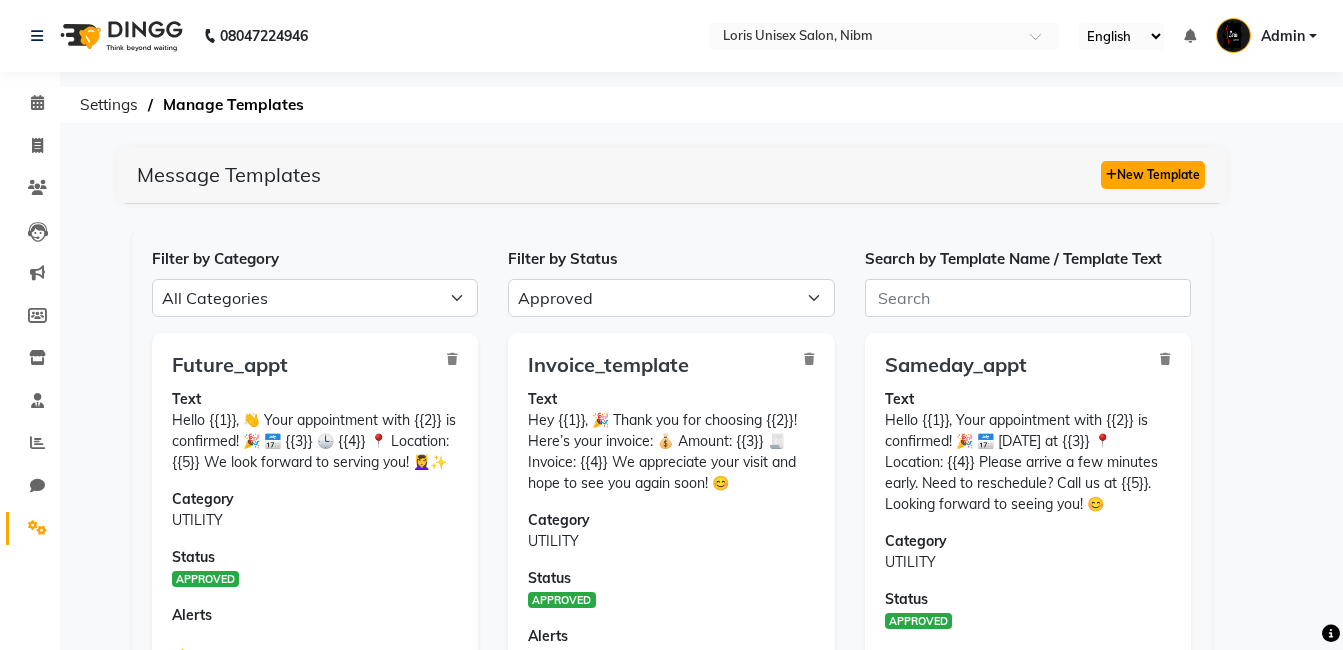 click on "New Template" 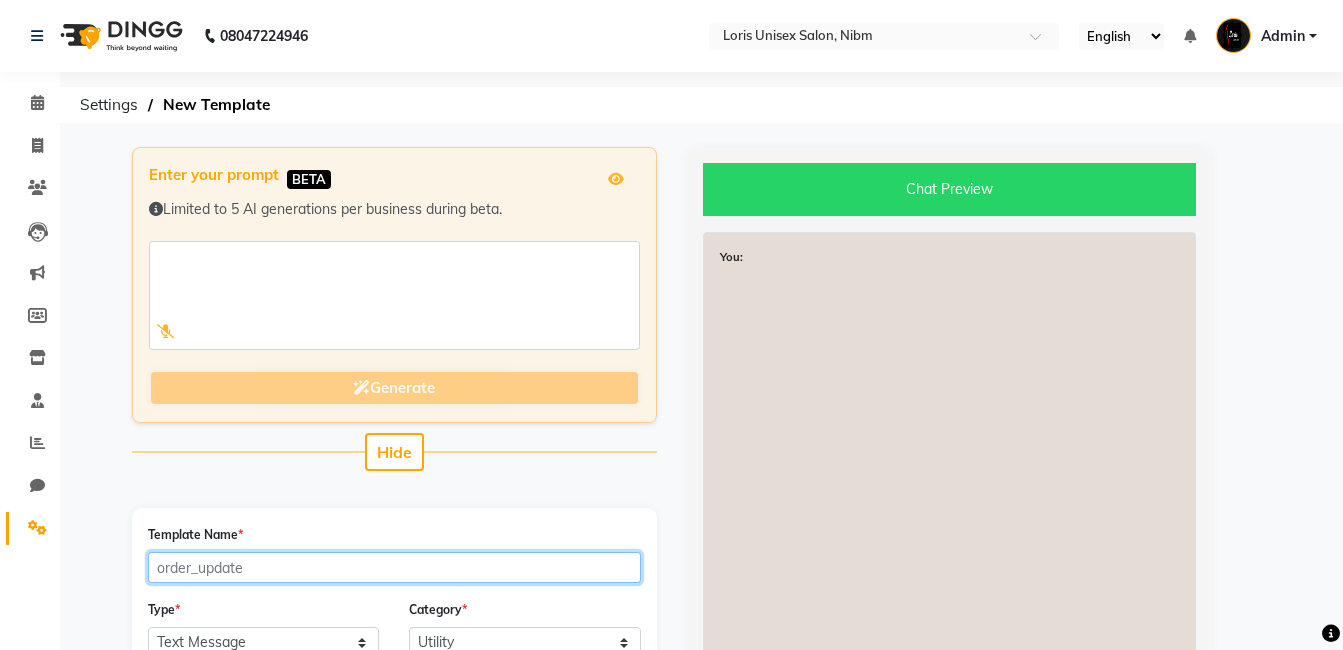 click on "Template Name  *" at bounding box center [394, 567] 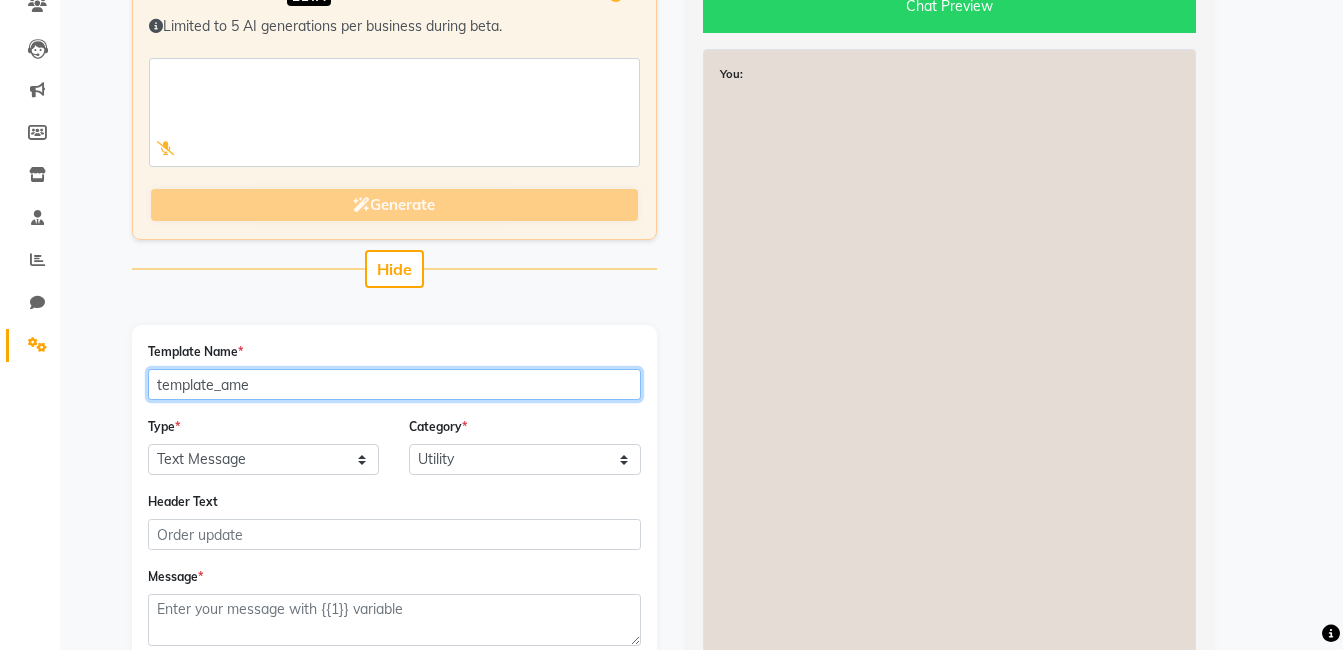scroll, scrollTop: 195, scrollLeft: 0, axis: vertical 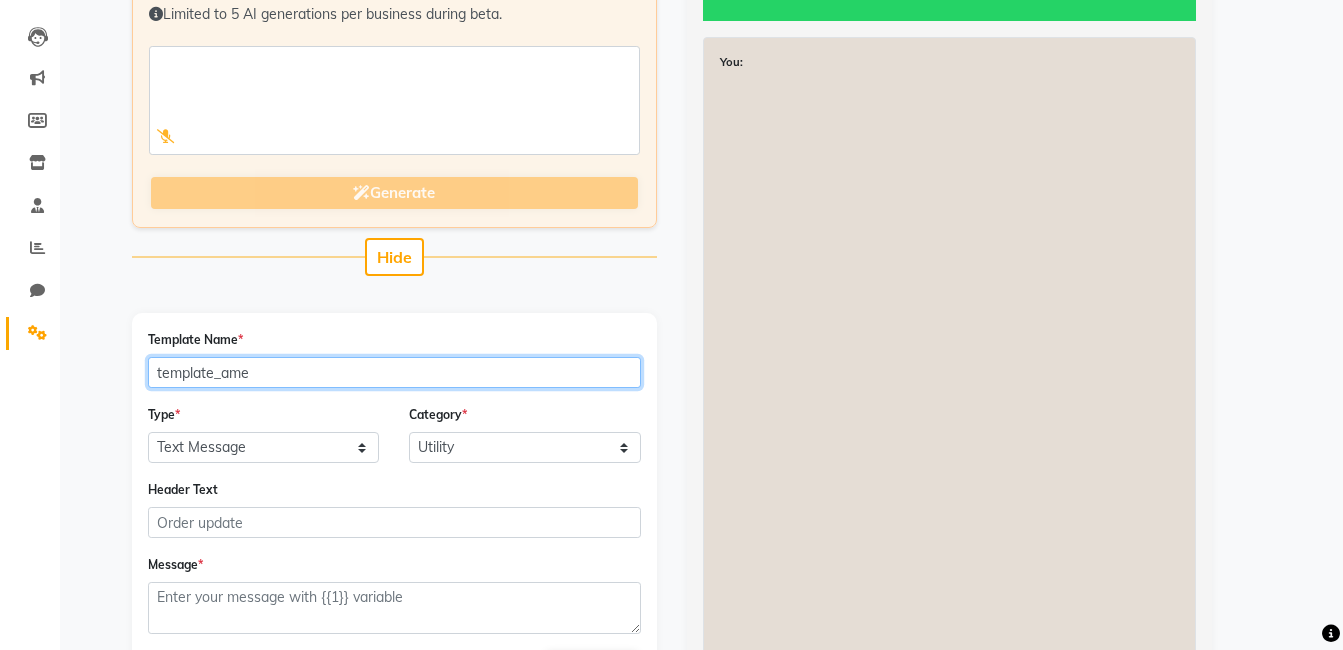 type on "template_ame" 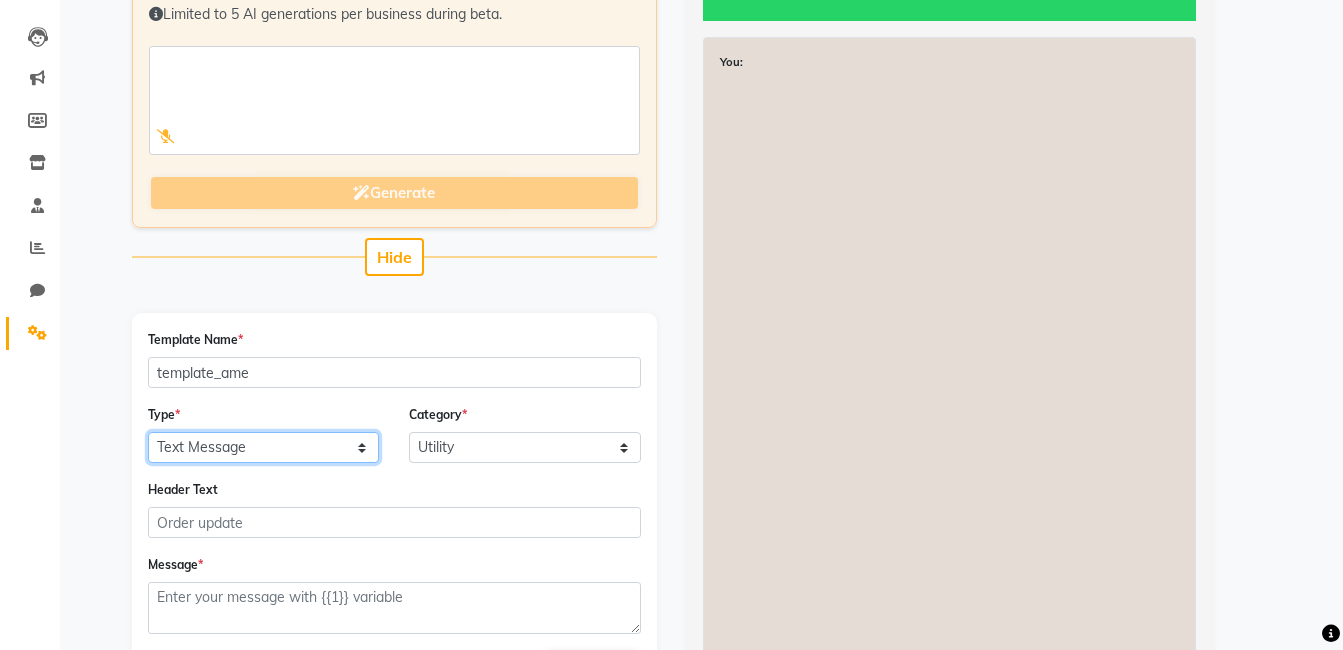 click on "Text Message Image with Text" 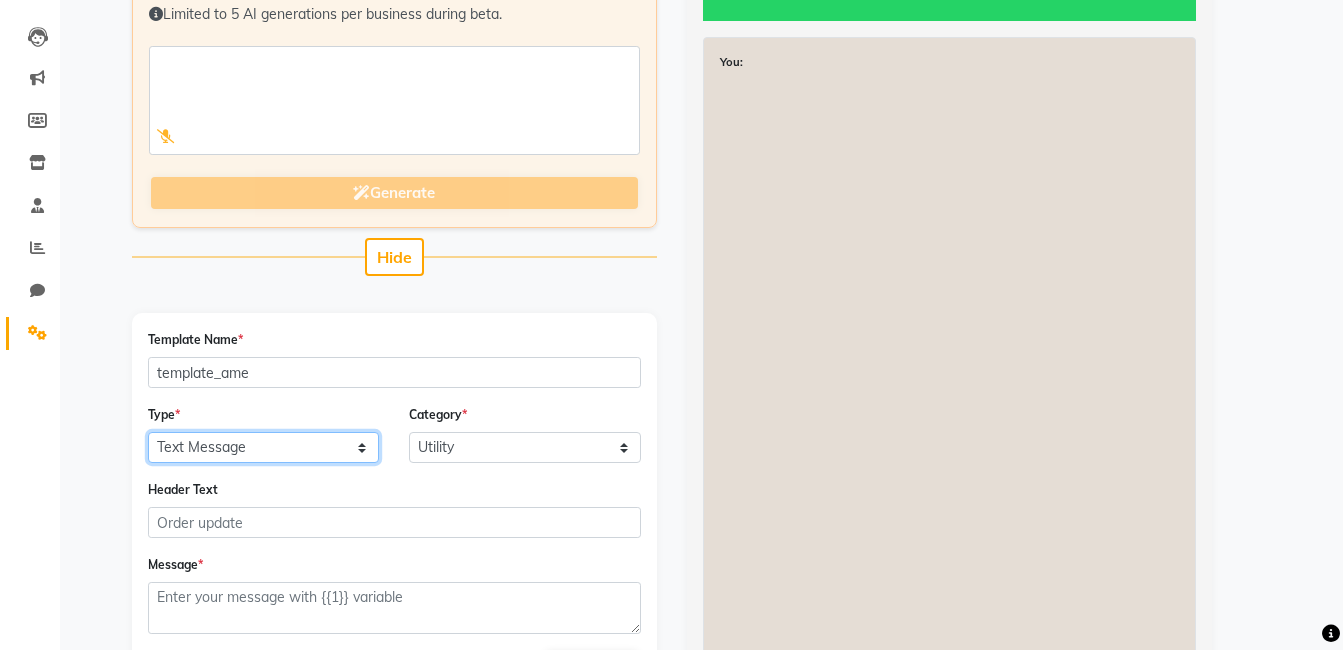 click on "Text Message Image with Text" 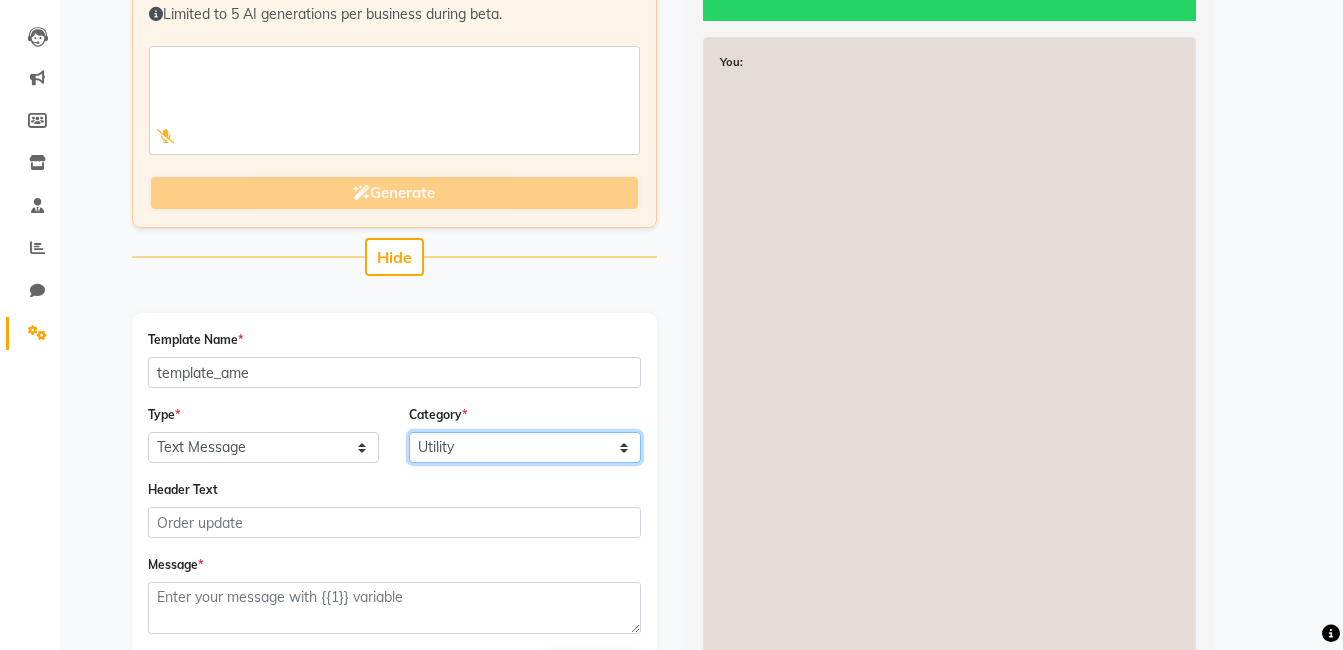 click on "Utility Marketing" 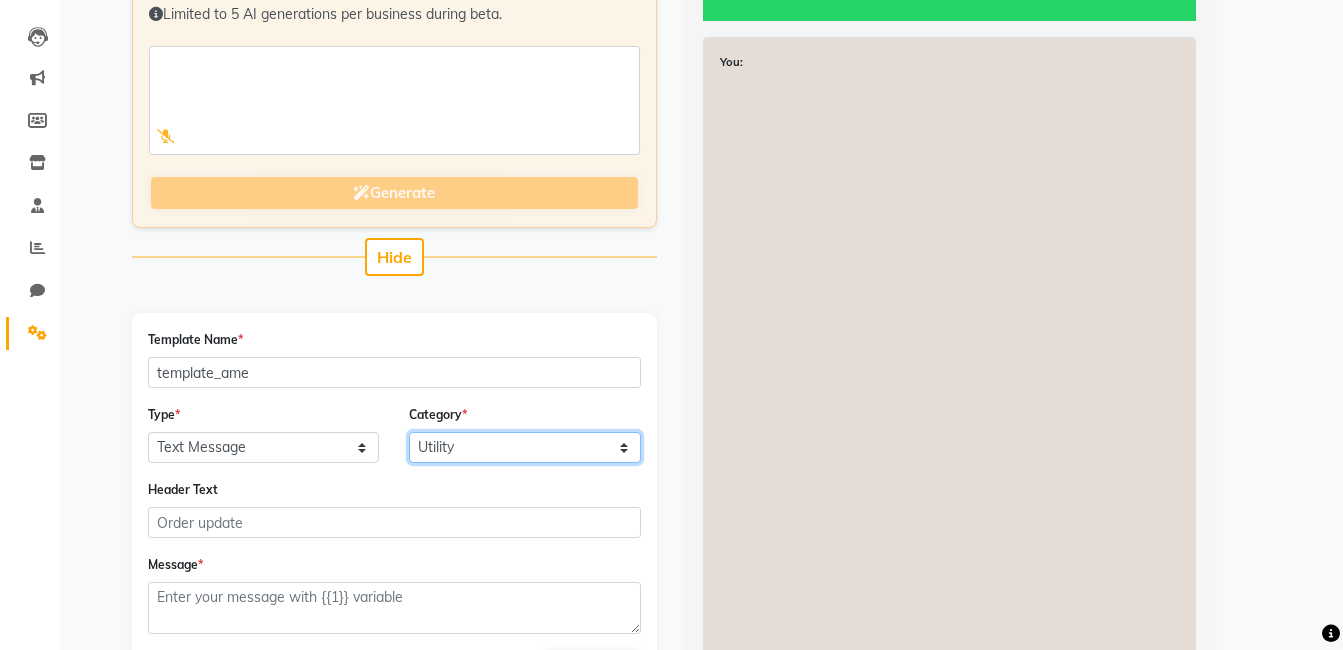 select on "MARKETING" 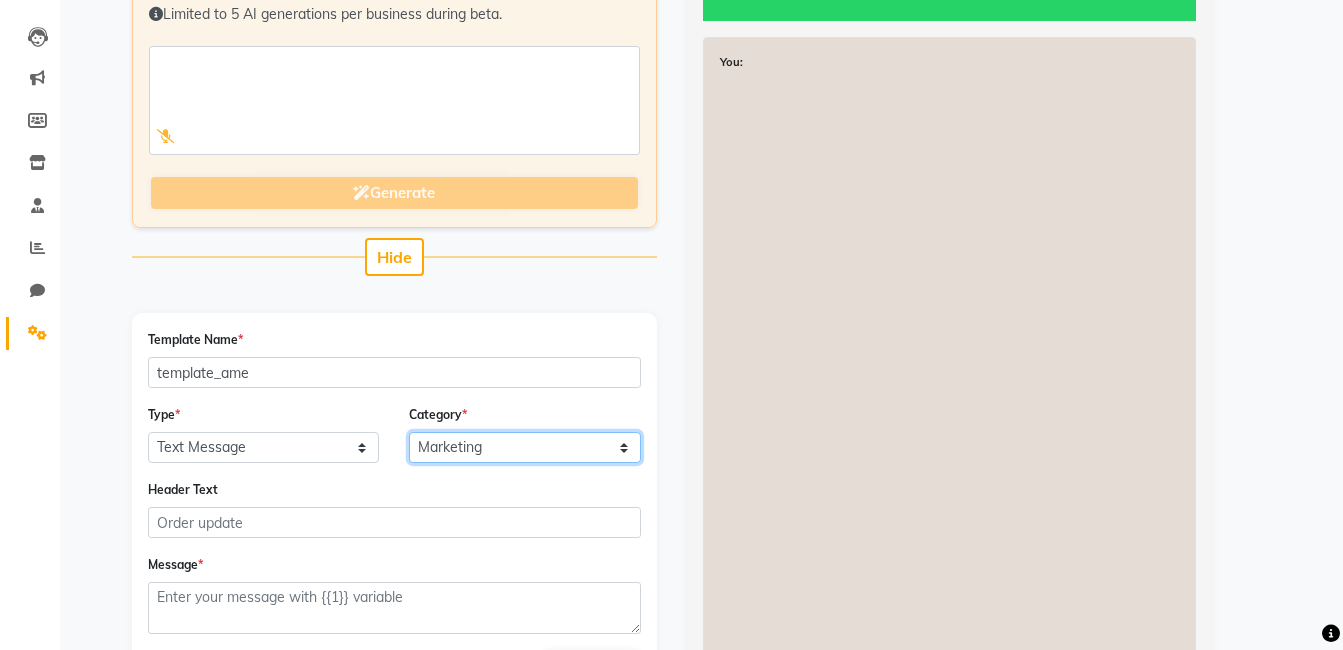 click on "Utility Marketing" 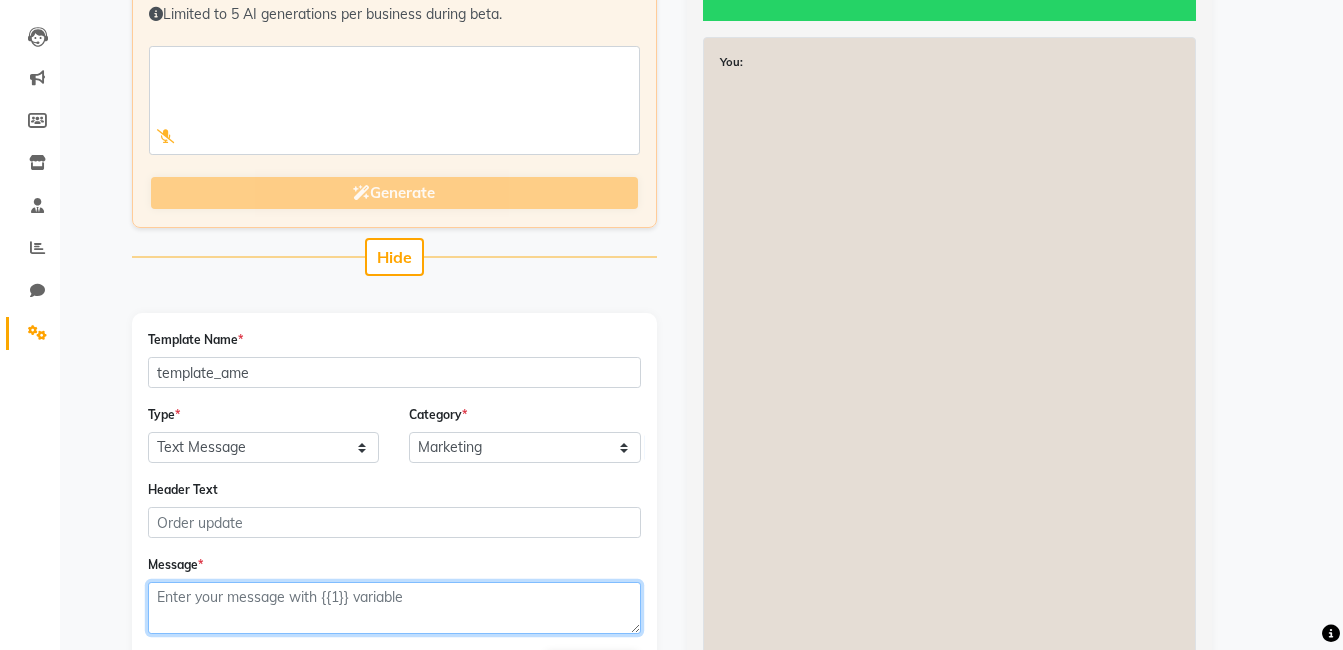 click at bounding box center (394, 608) 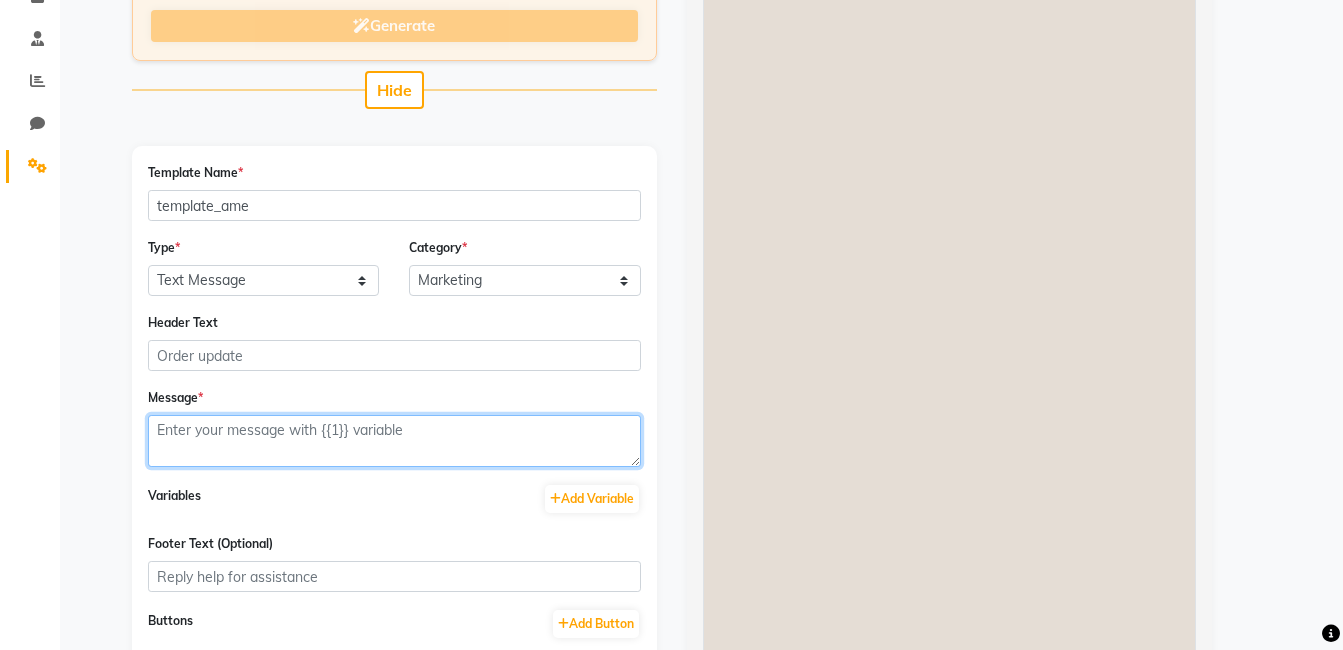scroll, scrollTop: 370, scrollLeft: 0, axis: vertical 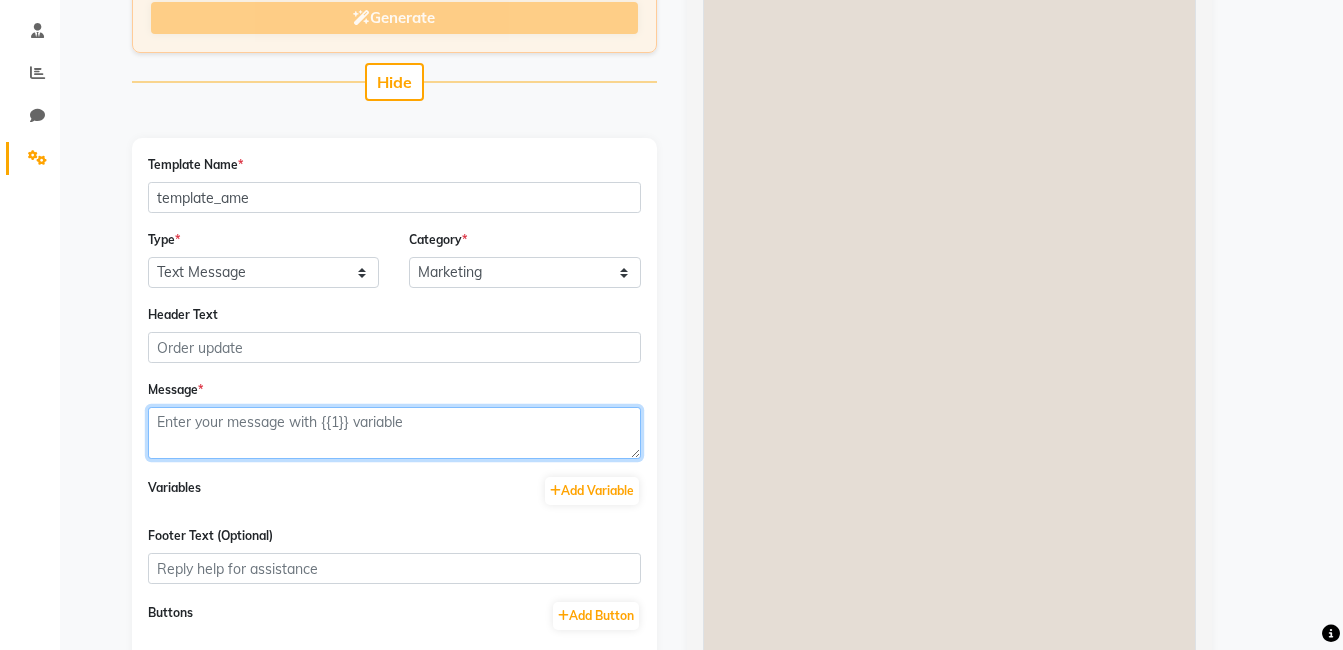 click at bounding box center [394, 433] 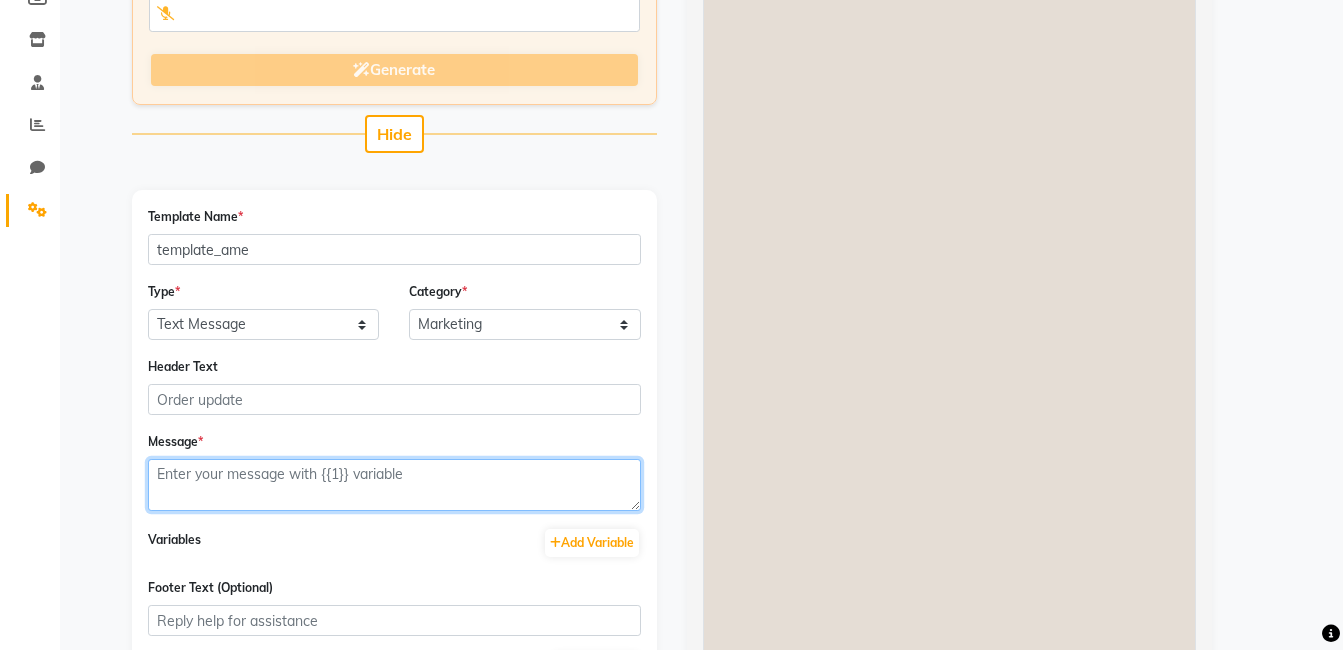 scroll, scrollTop: 66, scrollLeft: 0, axis: vertical 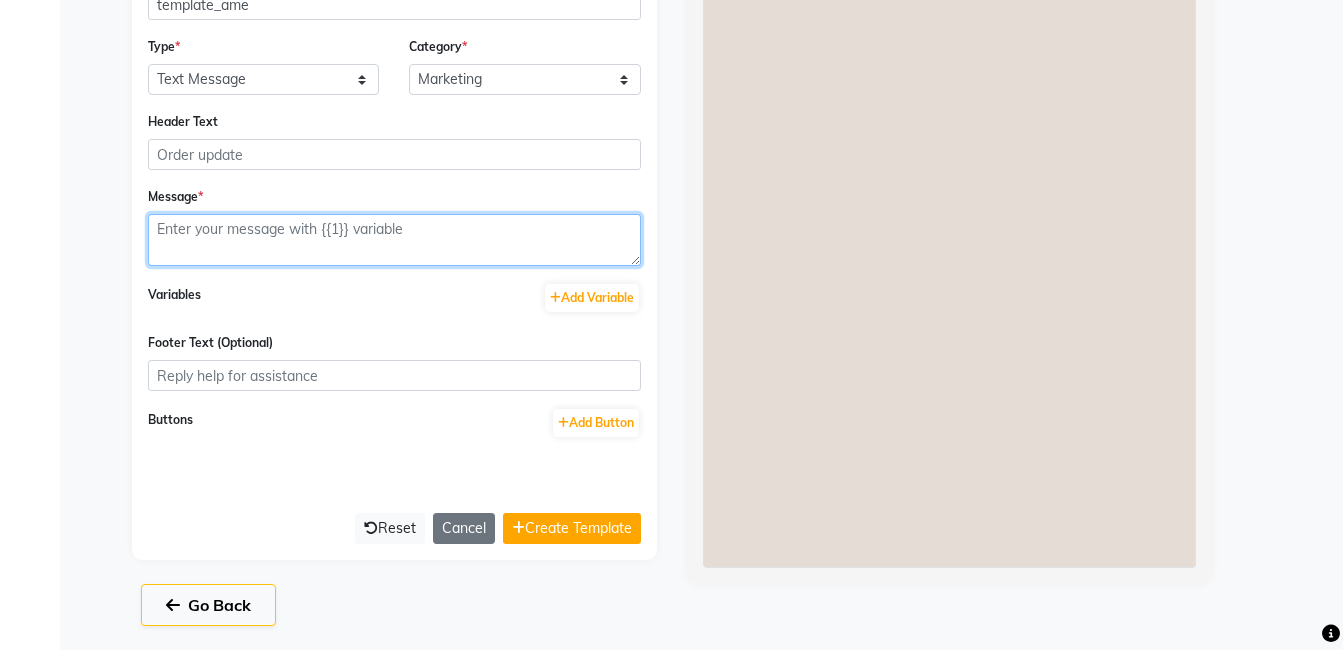 click at bounding box center (394, 240) 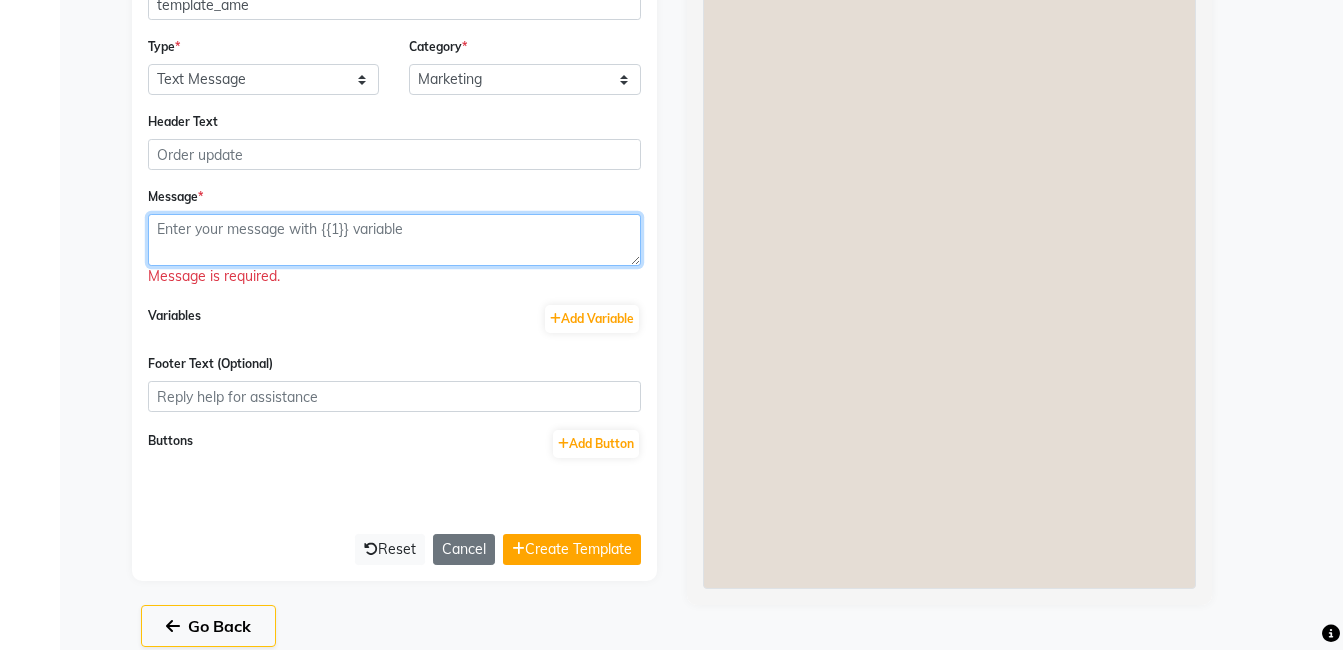 click at bounding box center (394, 240) 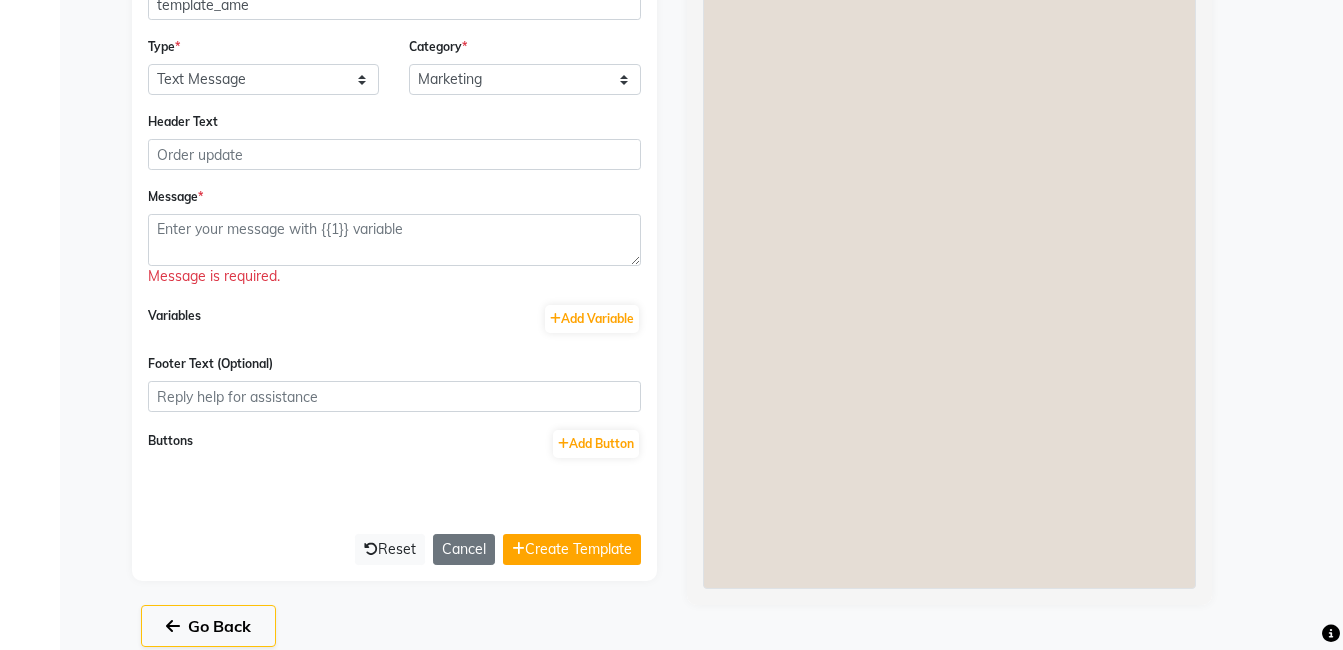 drag, startPoint x: 1235, startPoint y: 185, endPoint x: 1355, endPoint y: 324, distance: 183.63278 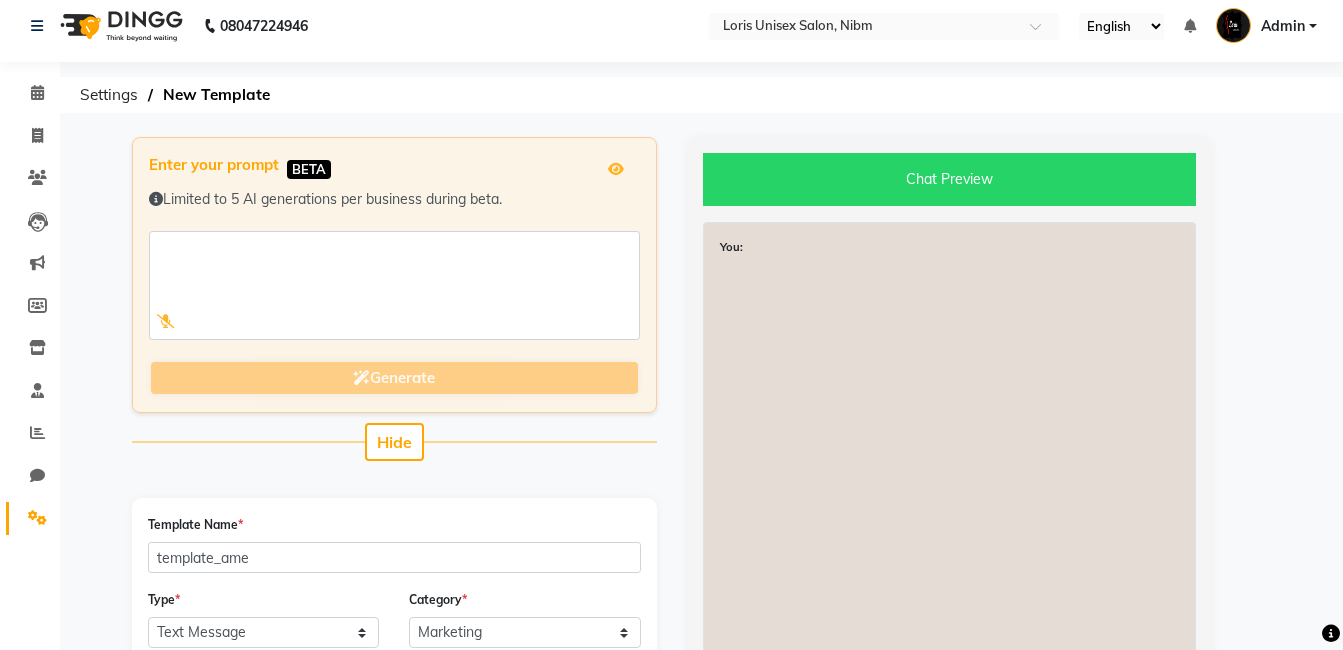 scroll, scrollTop: 0, scrollLeft: 0, axis: both 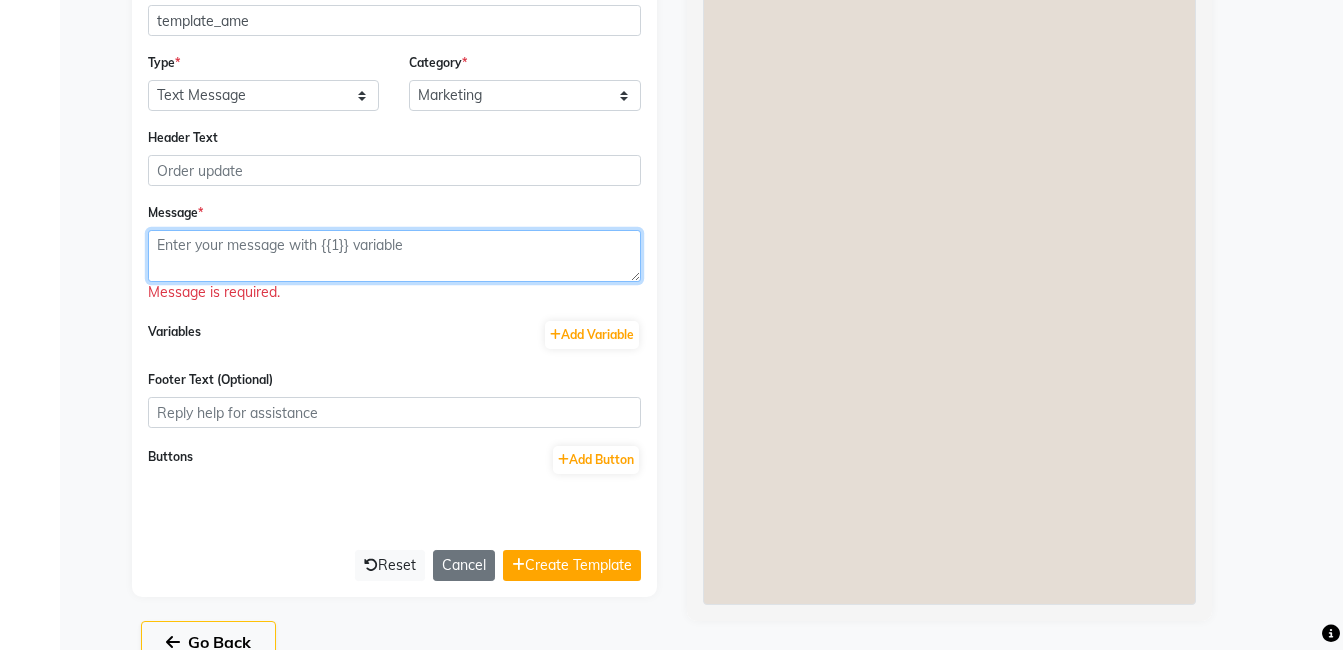 click at bounding box center [394, 256] 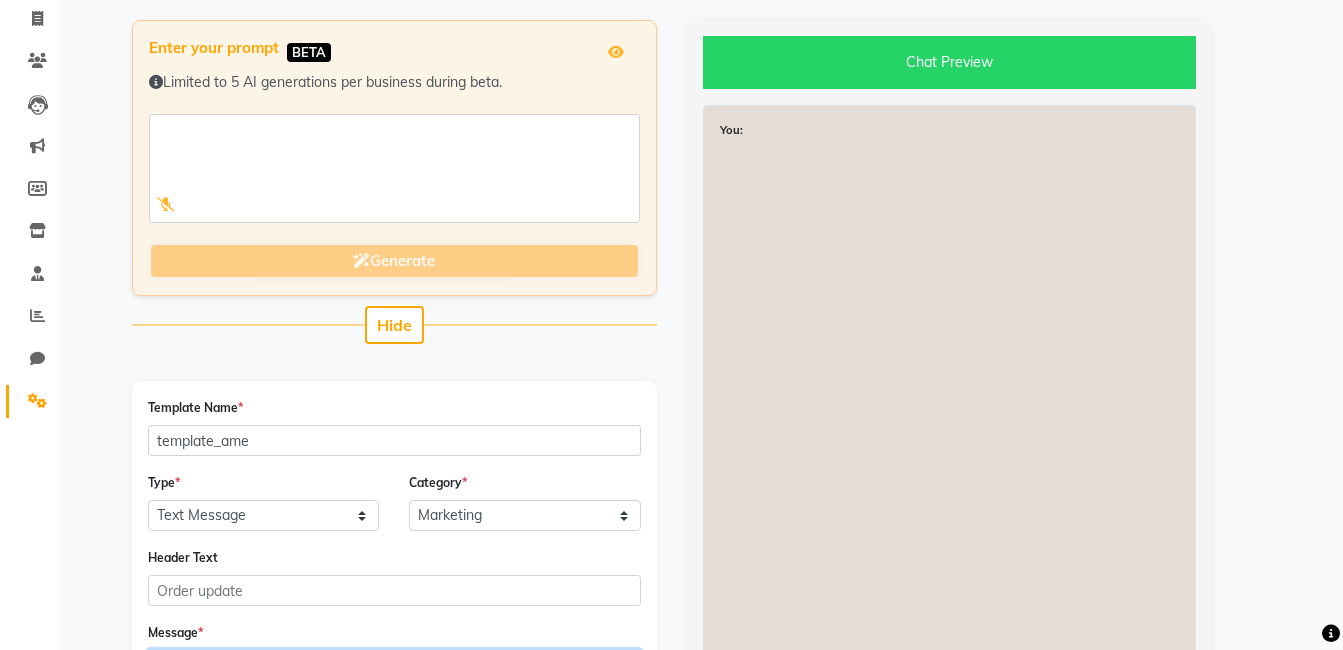 scroll, scrollTop: 0, scrollLeft: 0, axis: both 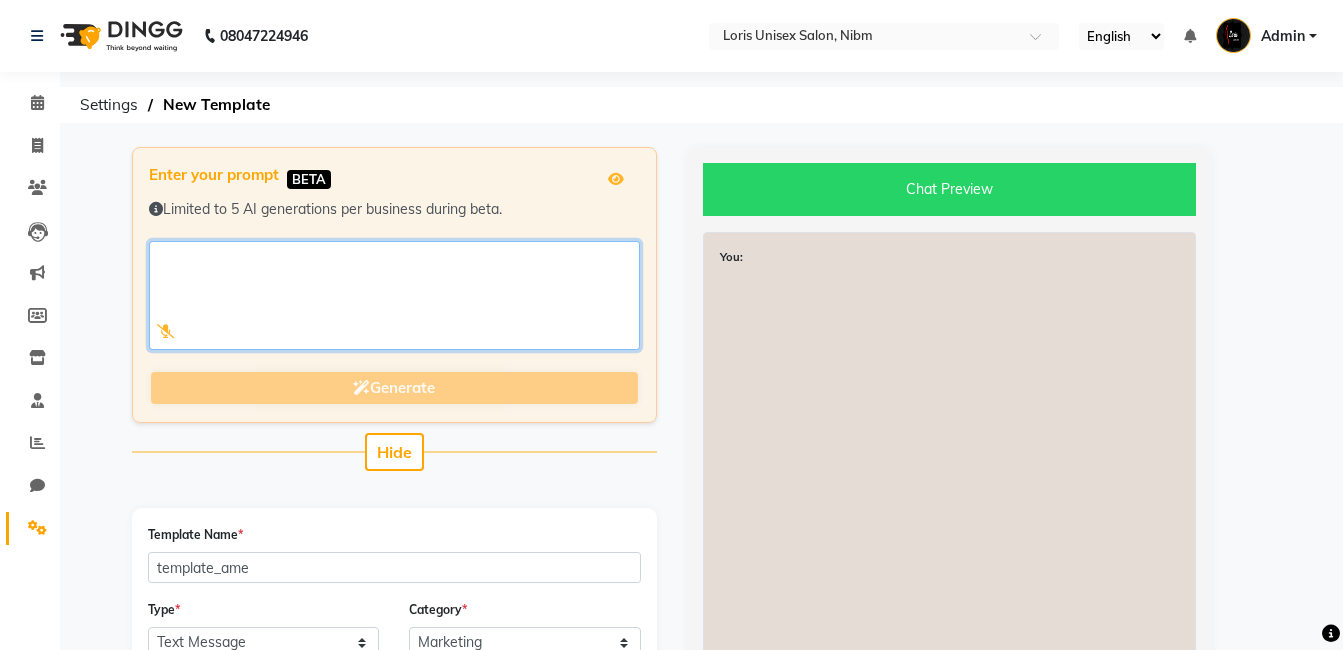 click 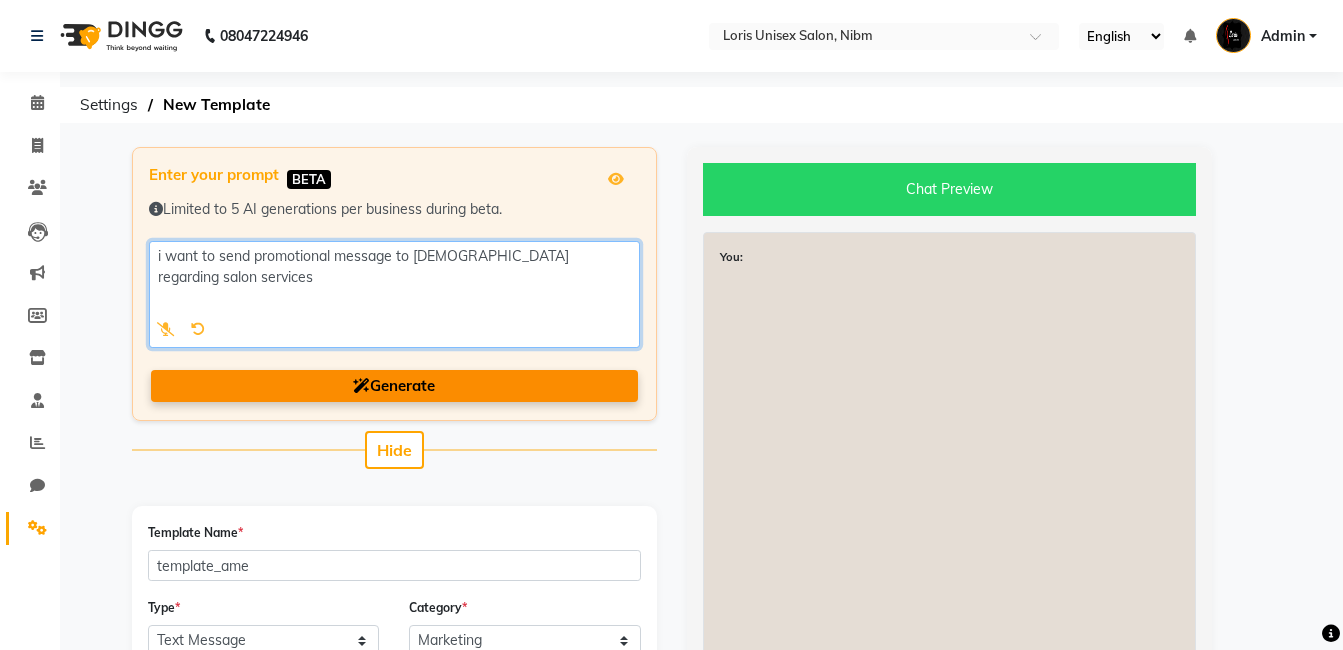 type on "i want to send promotional message to female regarding salon services" 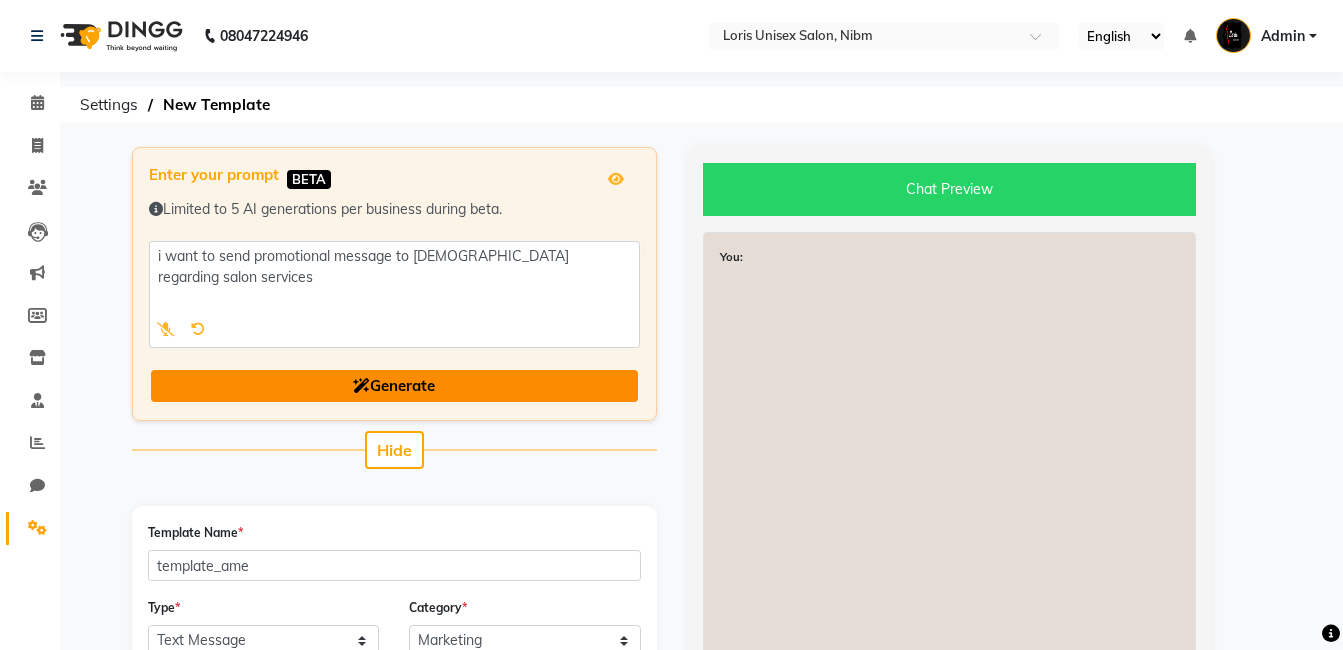 click on "Generate" 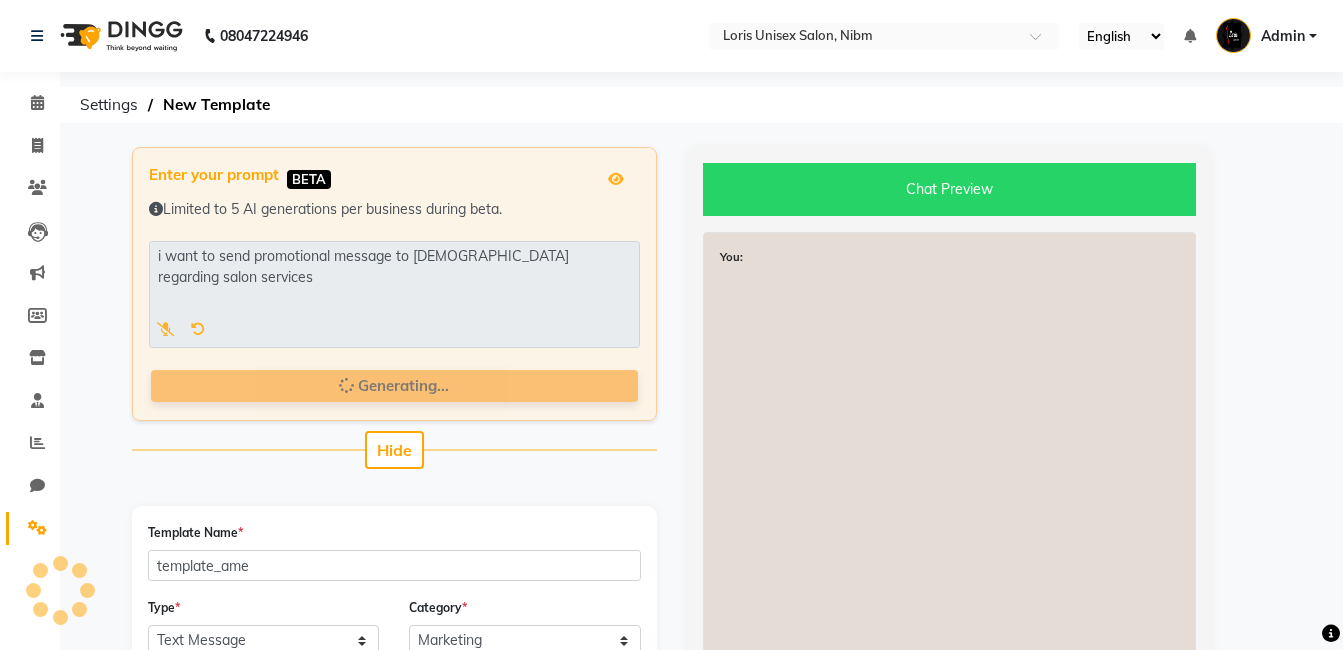 type on "salon_promo_female" 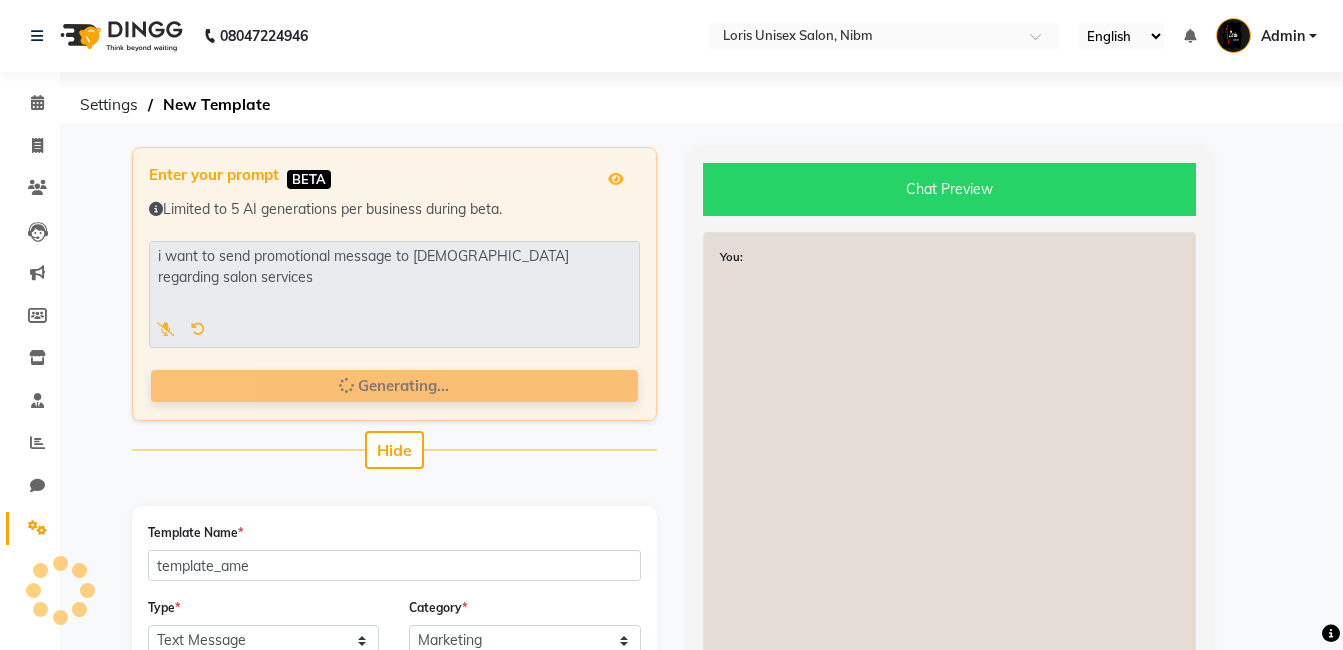 type on "Treat Yourself!" 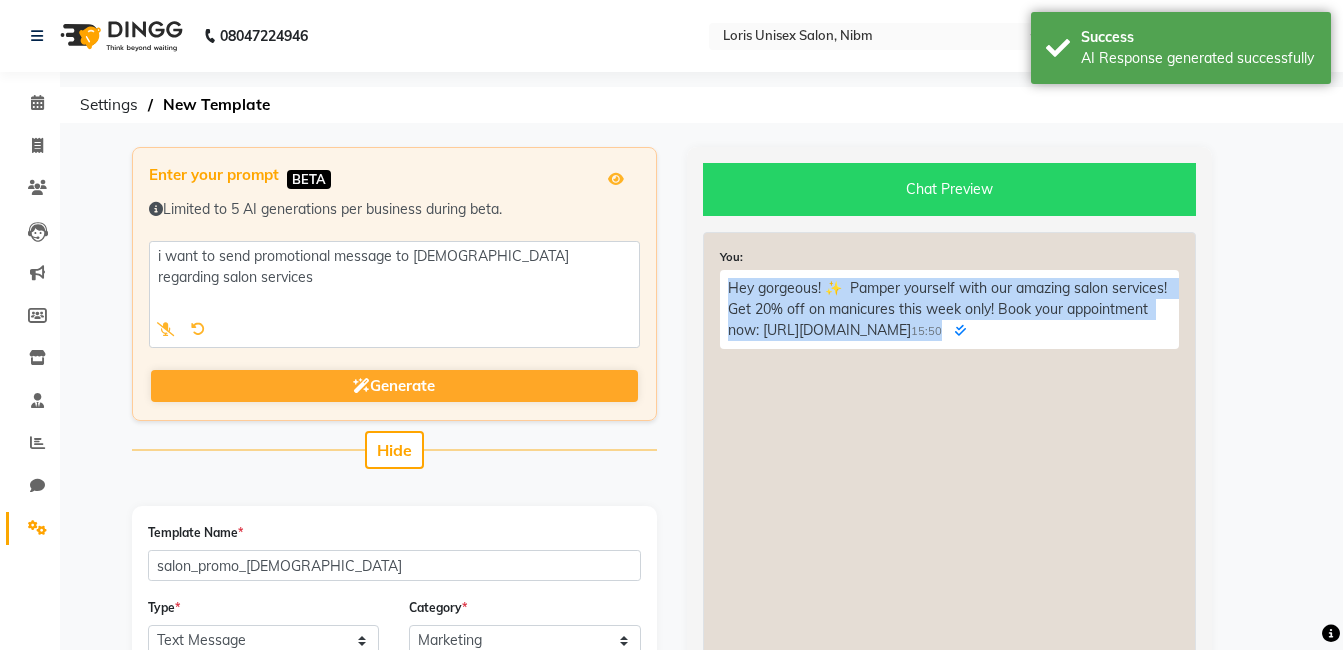 drag, startPoint x: 722, startPoint y: 286, endPoint x: 1088, endPoint y: 341, distance: 370.10944 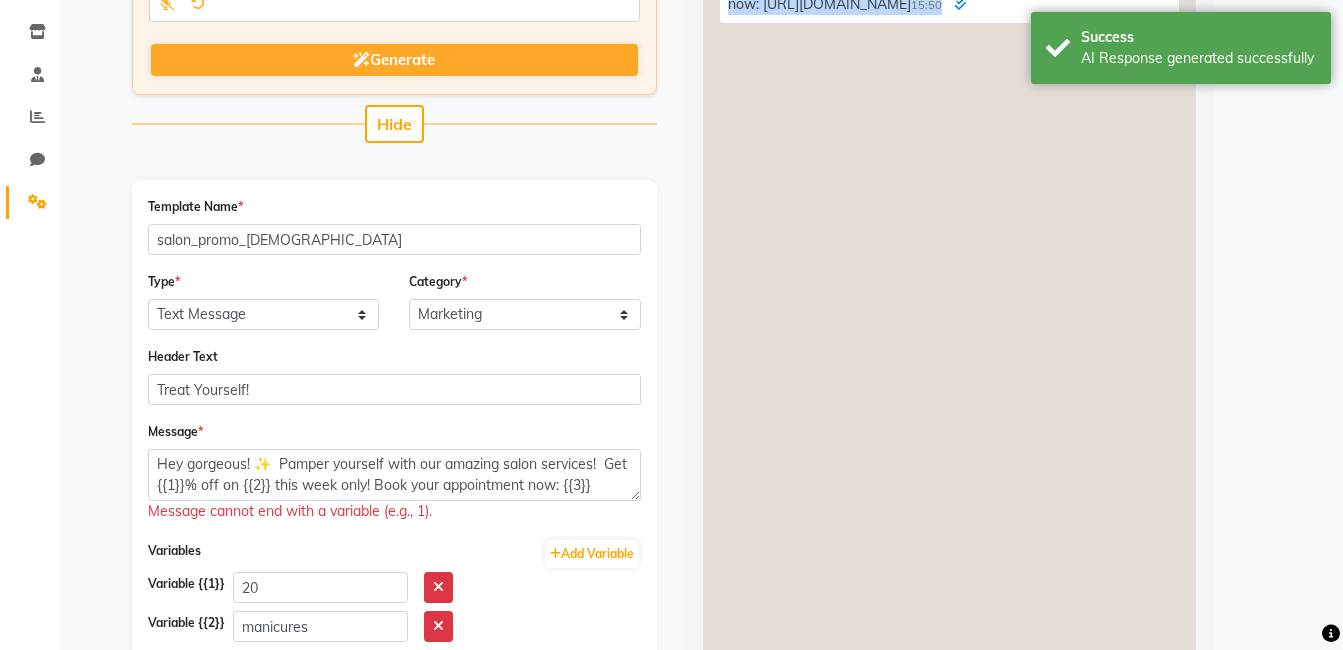 scroll, scrollTop: 335, scrollLeft: 0, axis: vertical 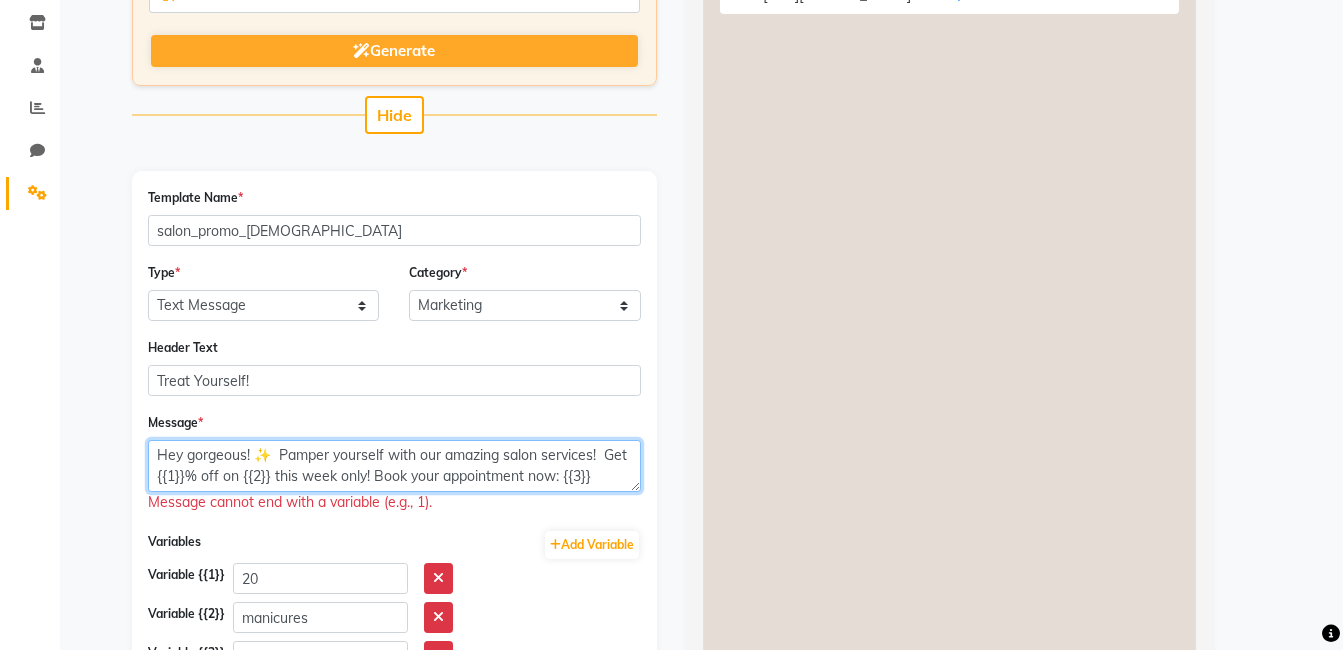 drag, startPoint x: 165, startPoint y: 471, endPoint x: 343, endPoint y: 464, distance: 178.13759 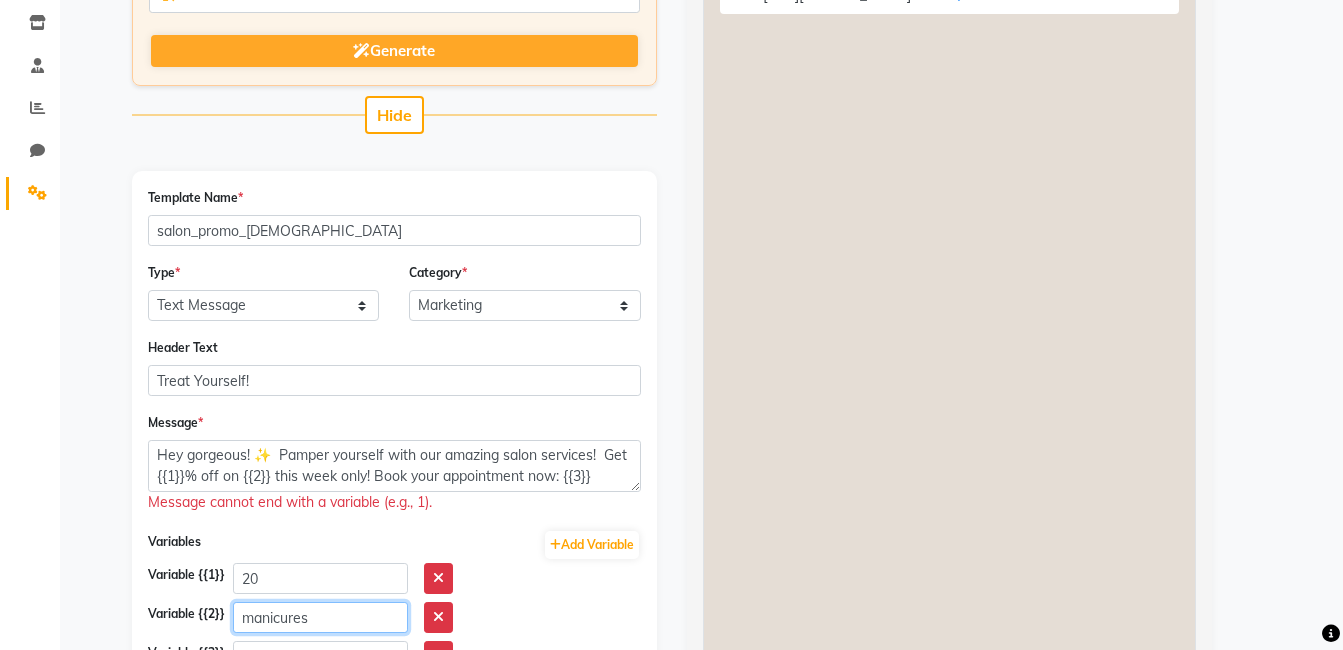 click on "manicures" 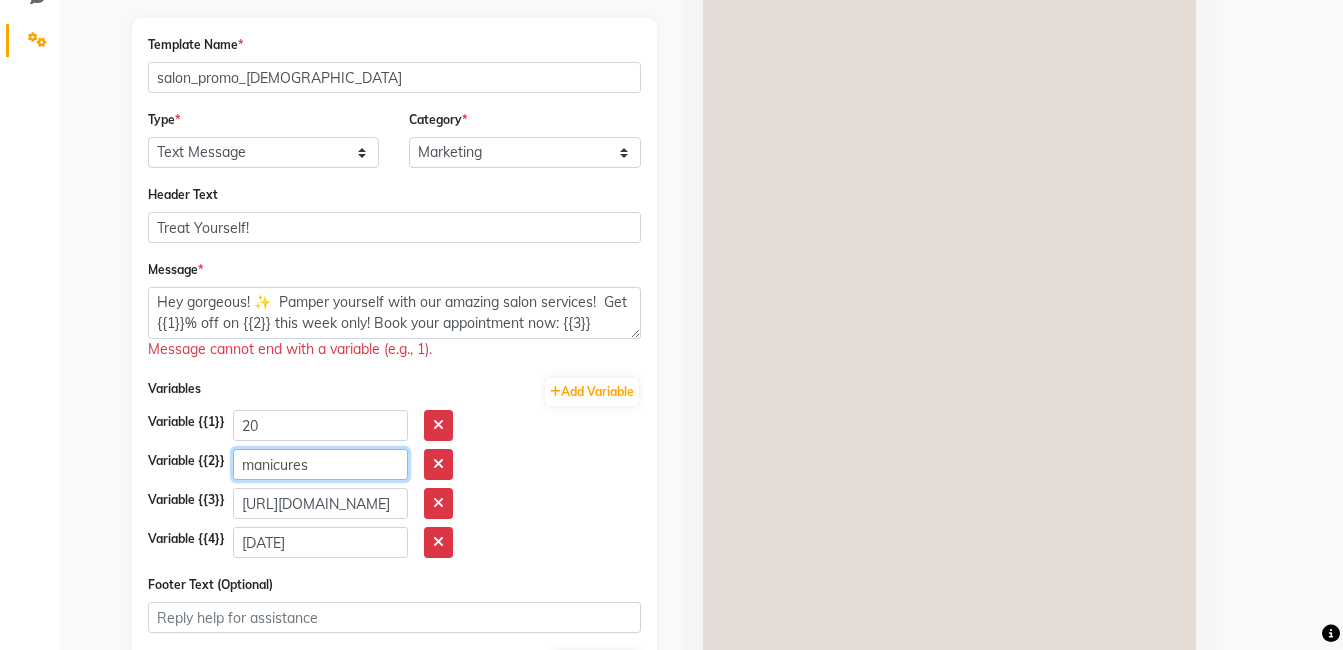 scroll, scrollTop: 554, scrollLeft: 0, axis: vertical 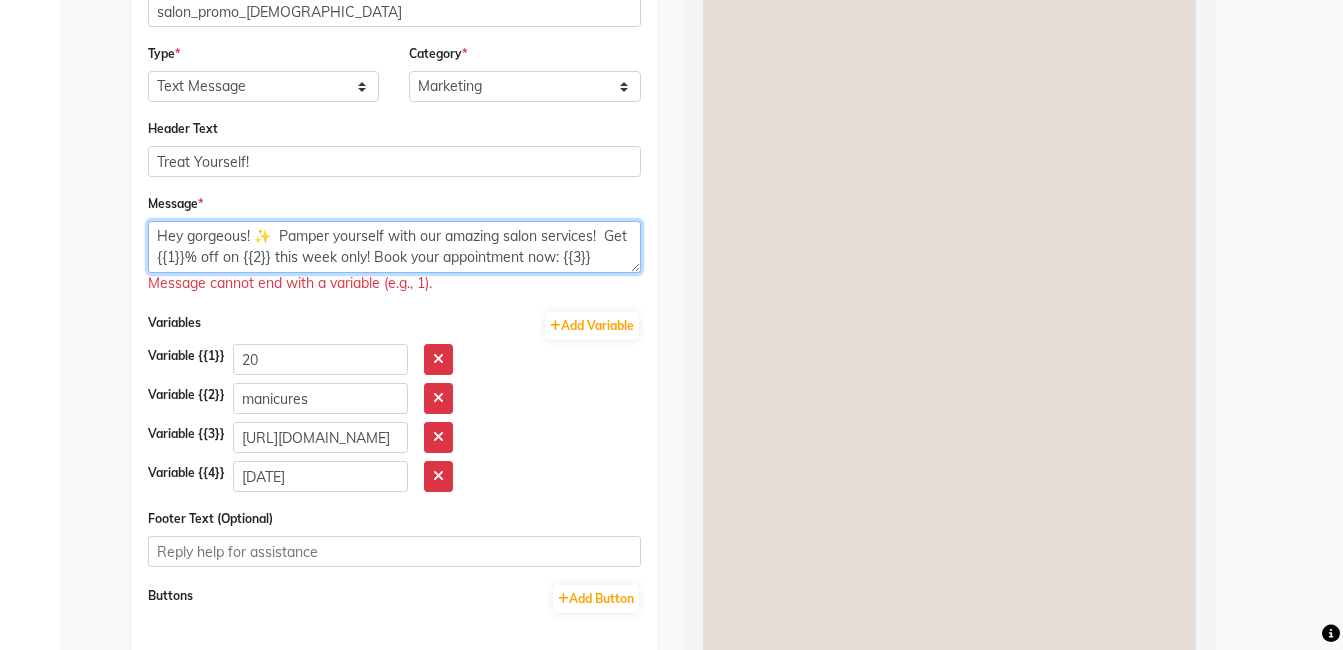 click on "Hey gorgeous! ✨  Pamper yourself with our amazing salon services!  Get {{1}}% off on {{2}} this week only! Book your appointment now: {{3}}" at bounding box center [394, 247] 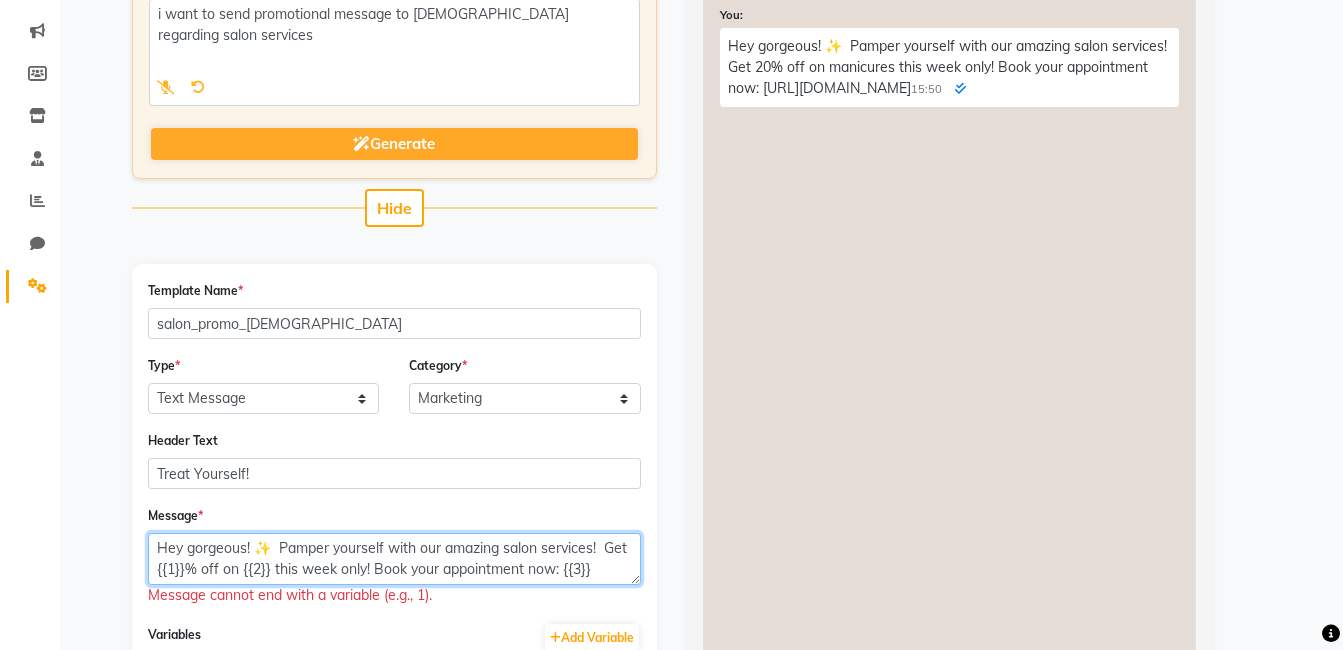 scroll, scrollTop: 228, scrollLeft: 0, axis: vertical 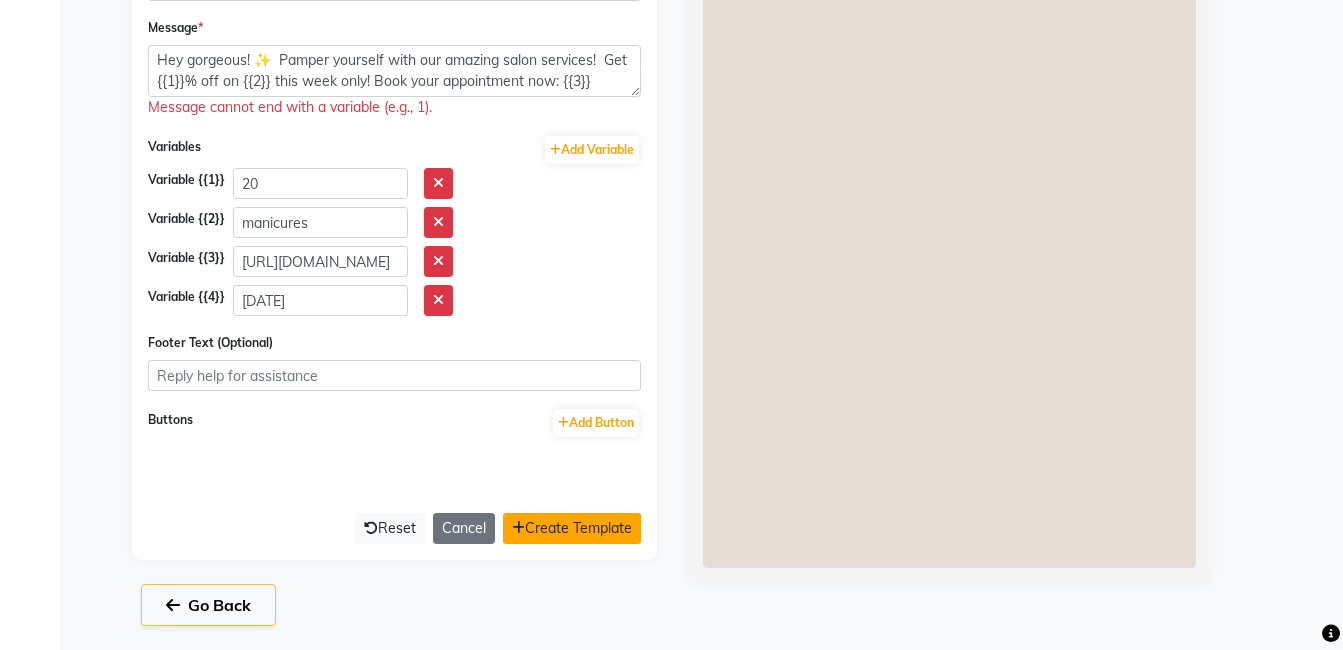 click on "Create Template" 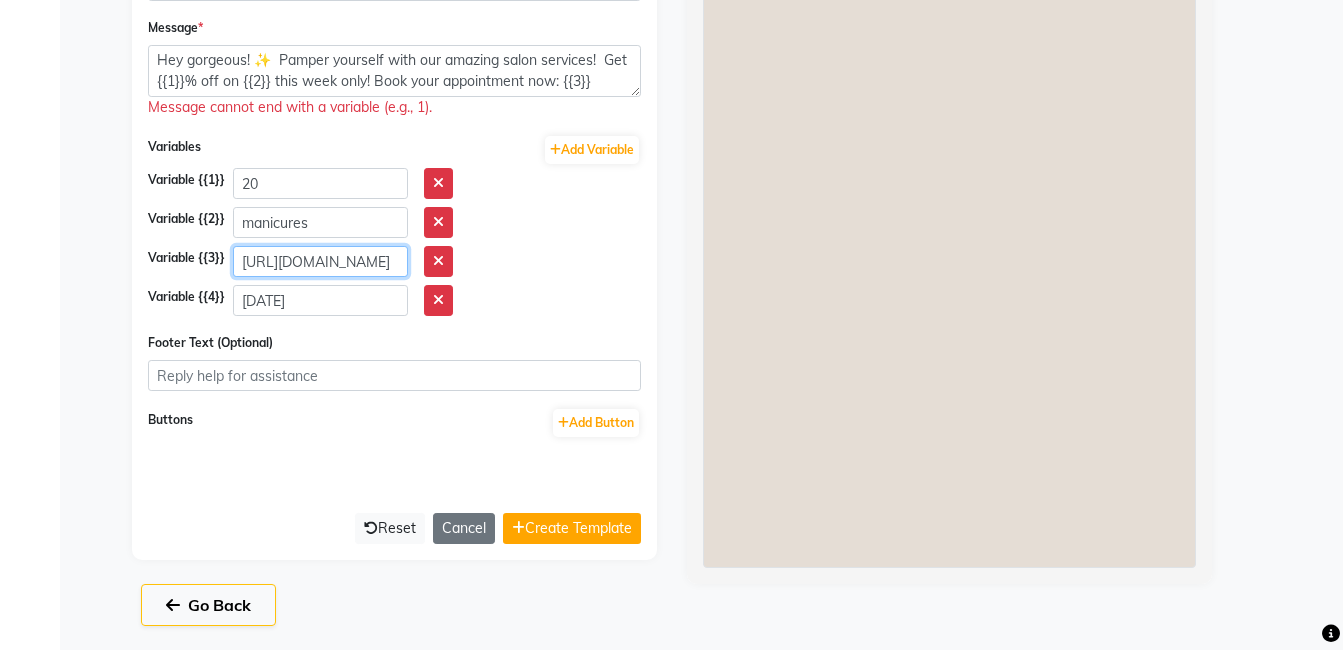 click on "https://example.com/booking" 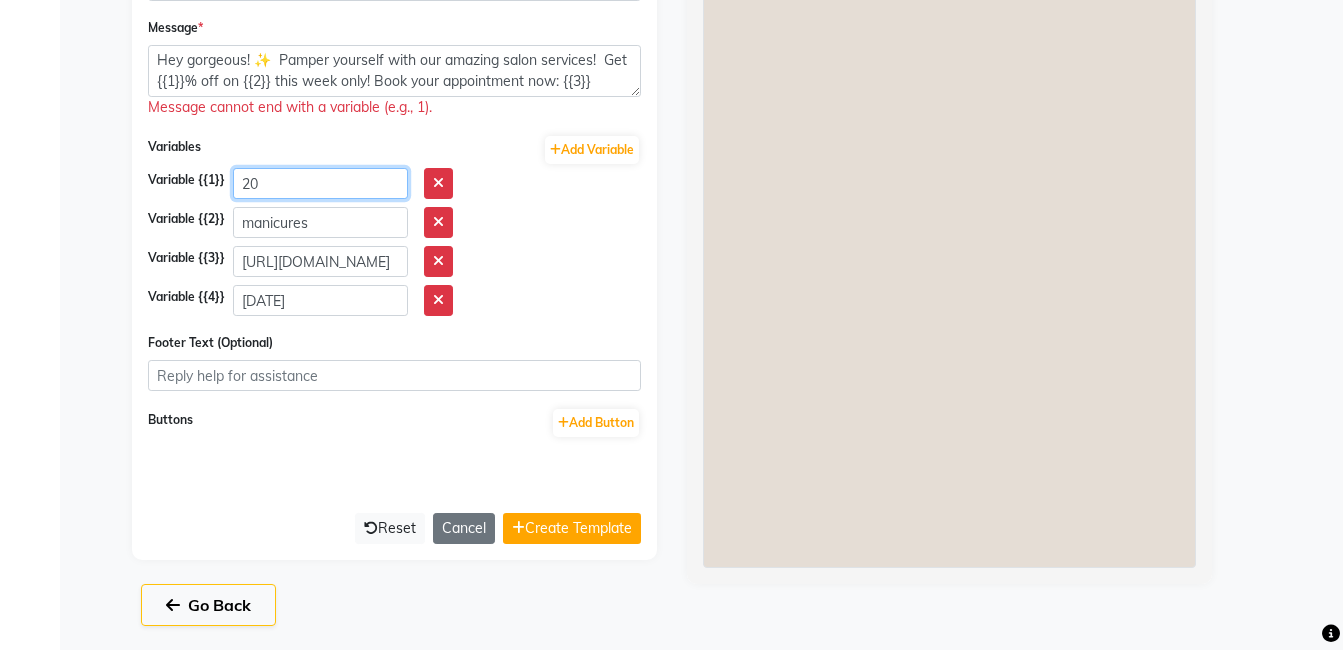click on "20" 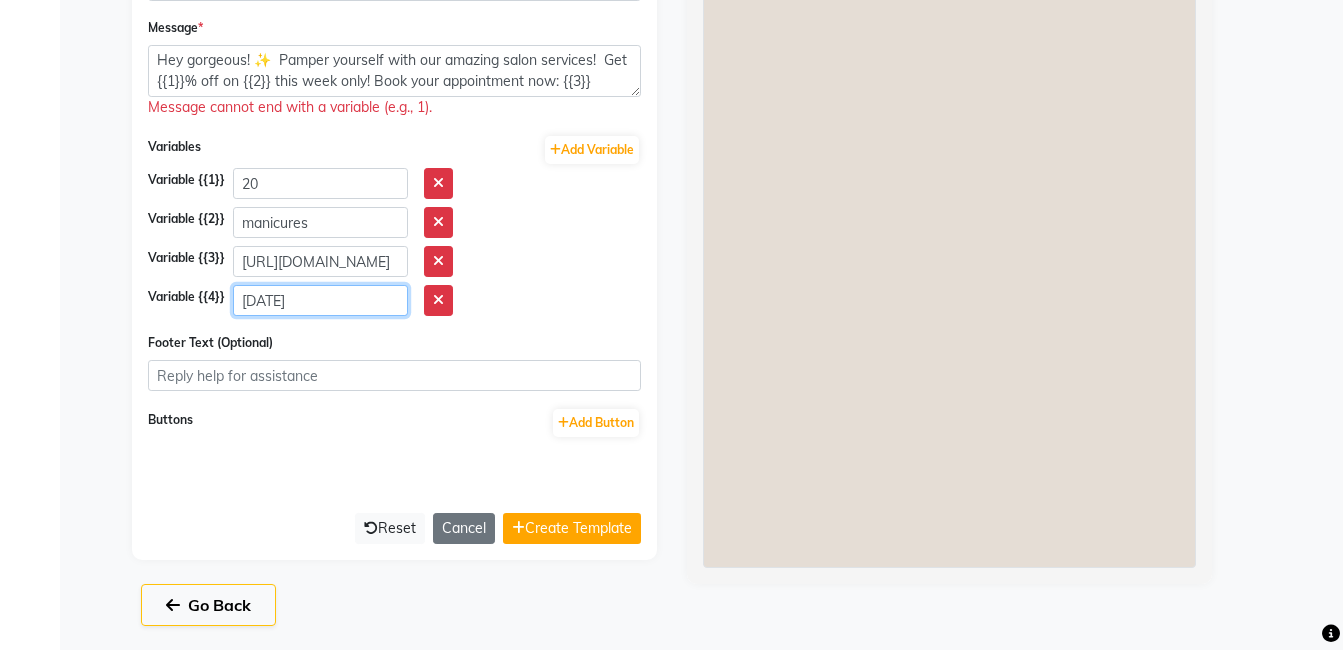 click on "October 27th" 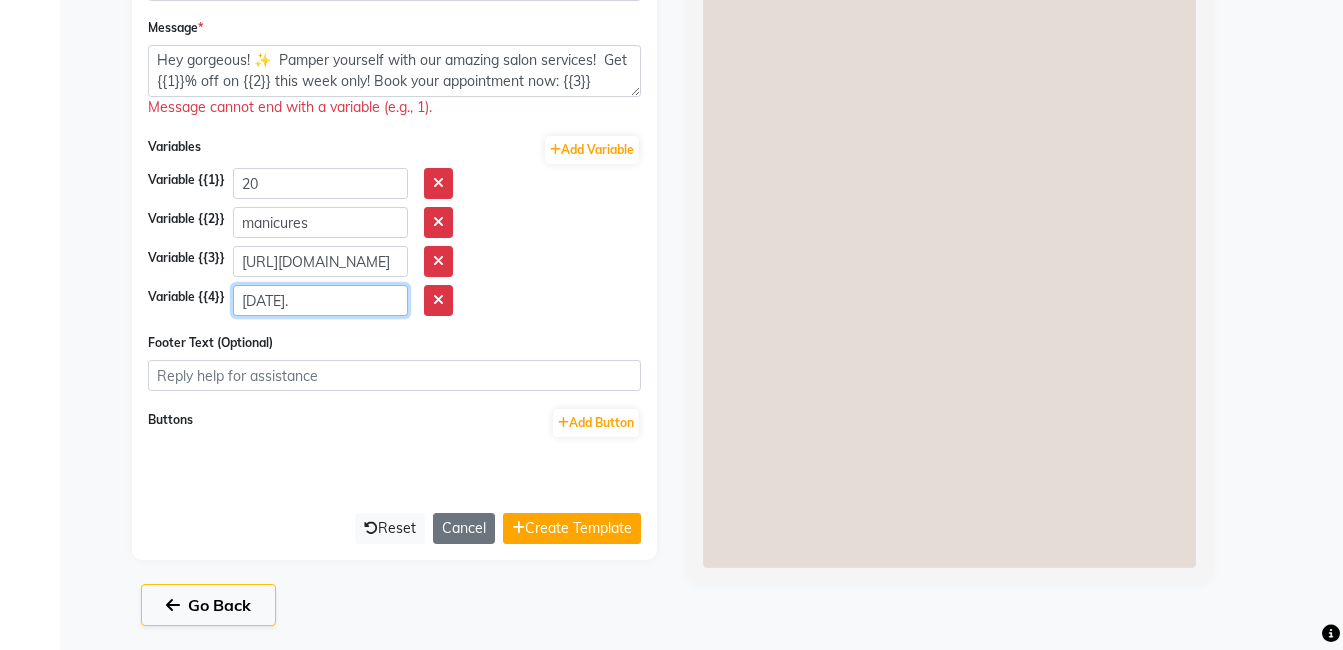 type on "October 27th." 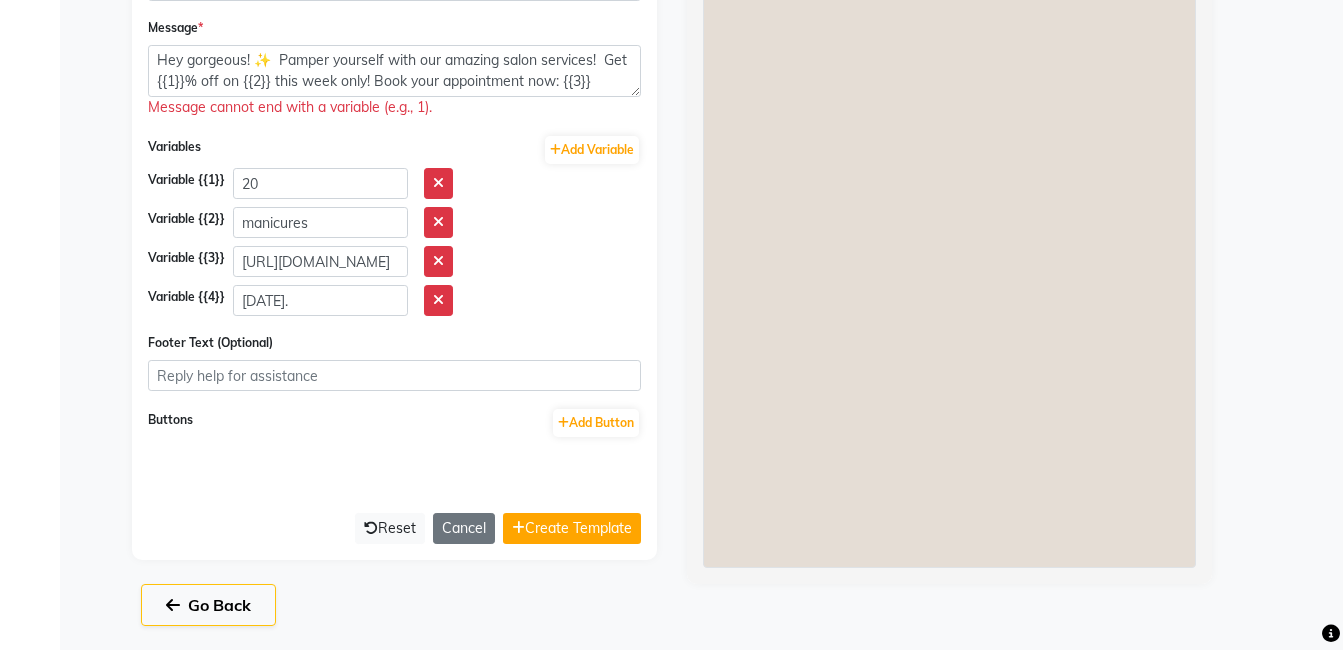 click on "Variable {{3}} https://example.com/booking" 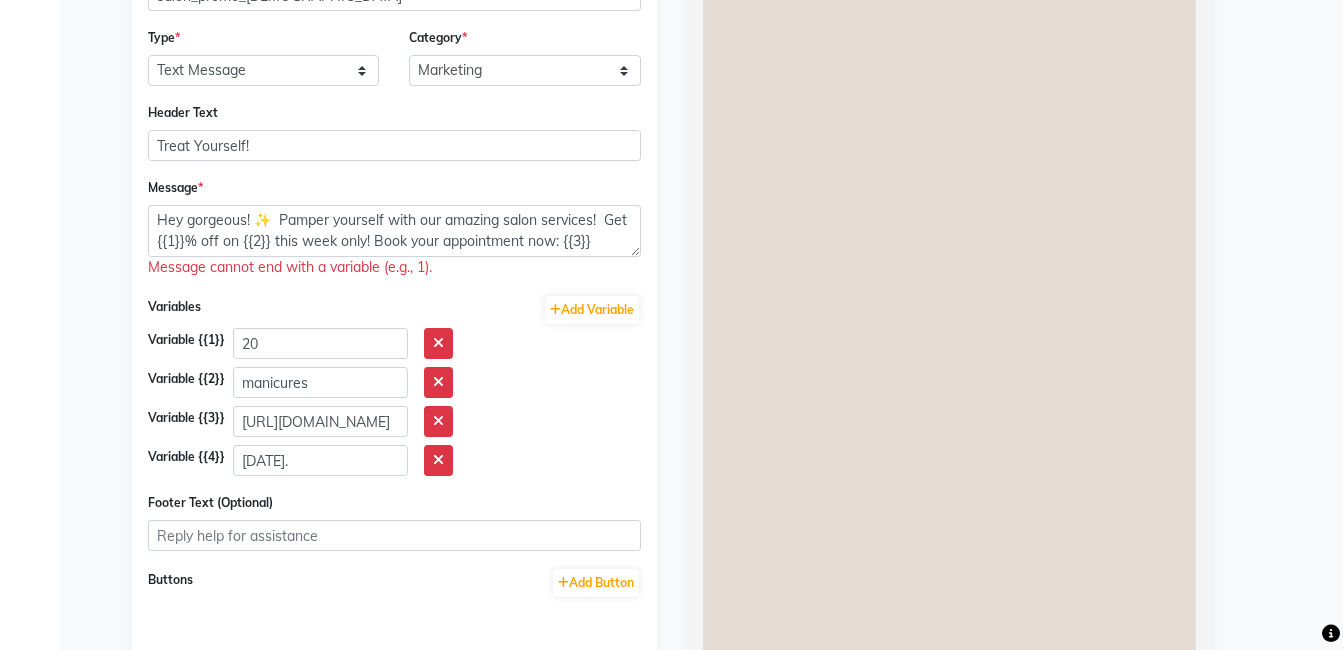 scroll, scrollTop: 0, scrollLeft: 0, axis: both 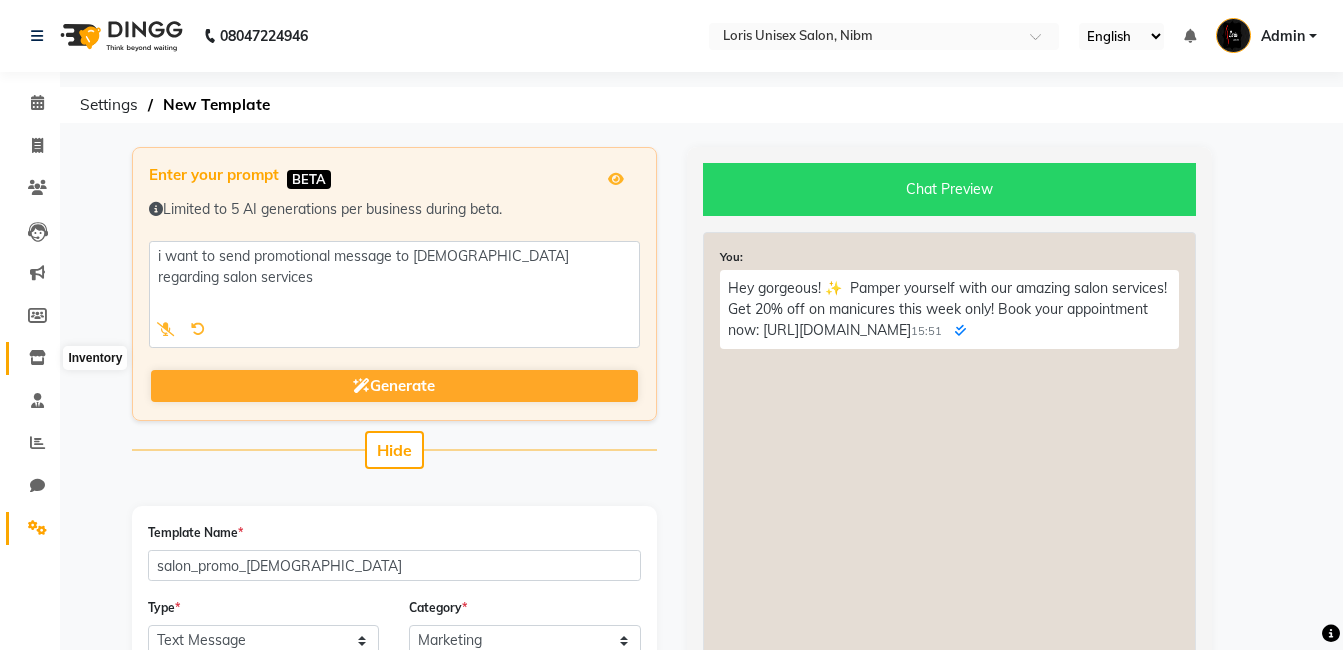 click 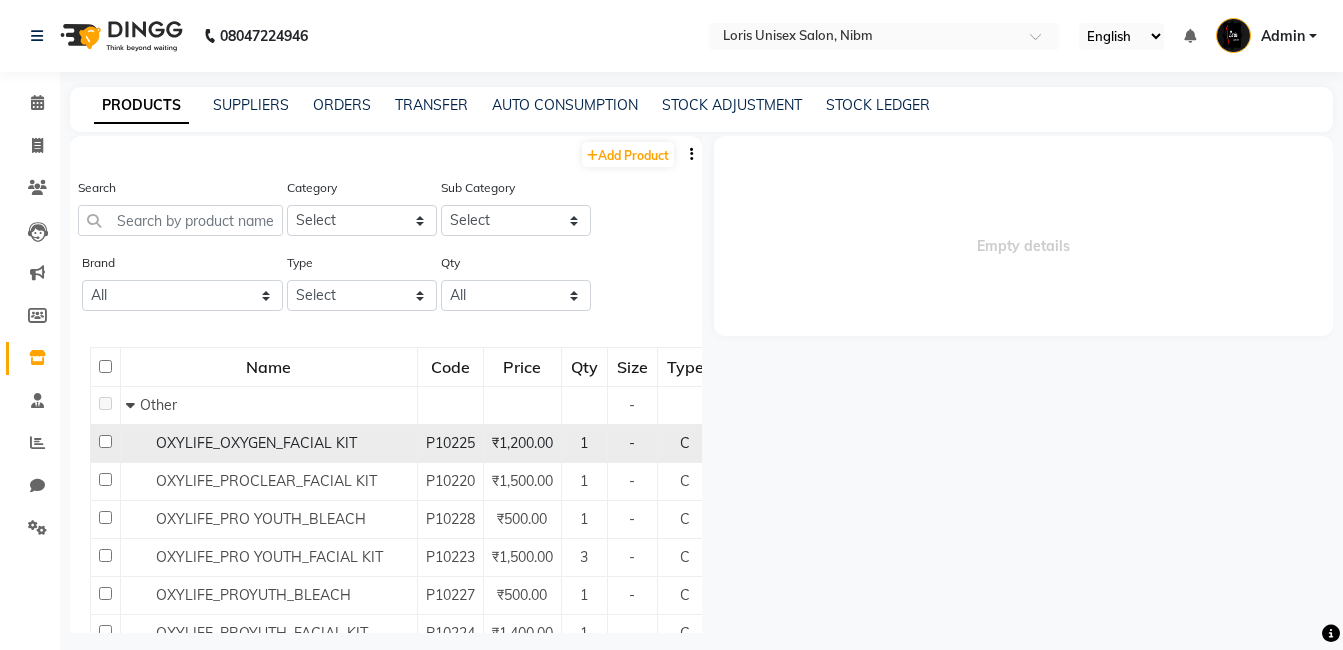 click 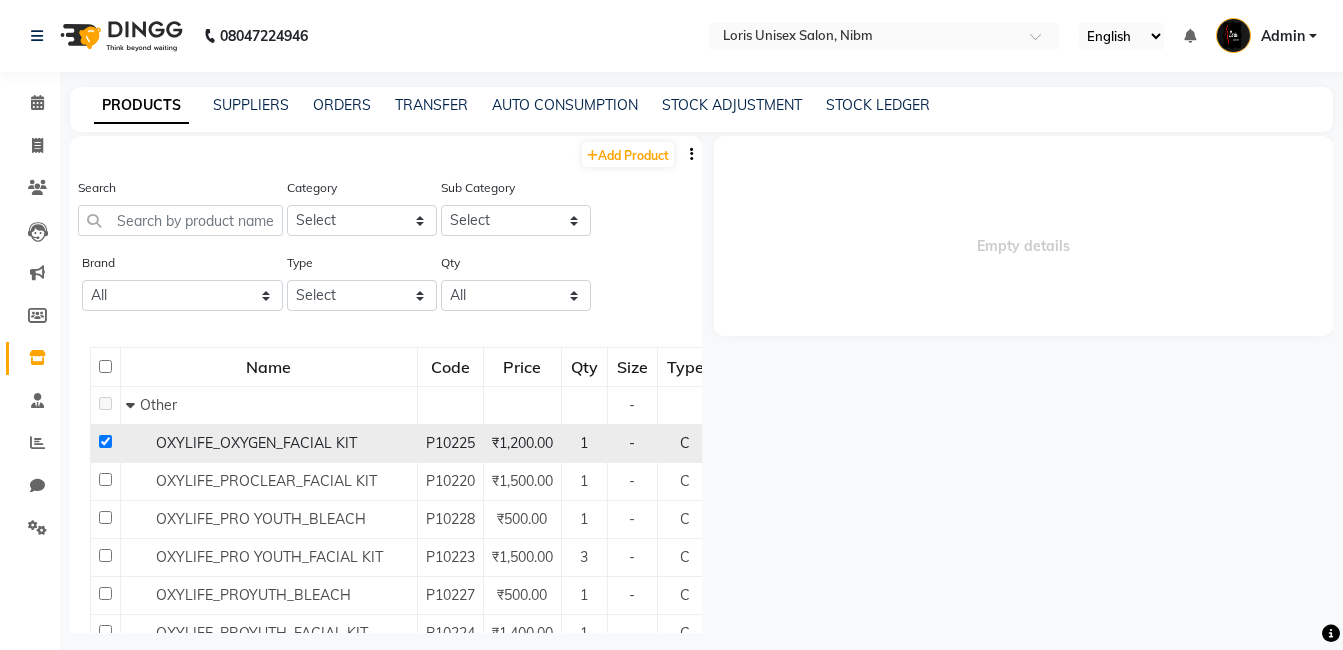 checkbox on "true" 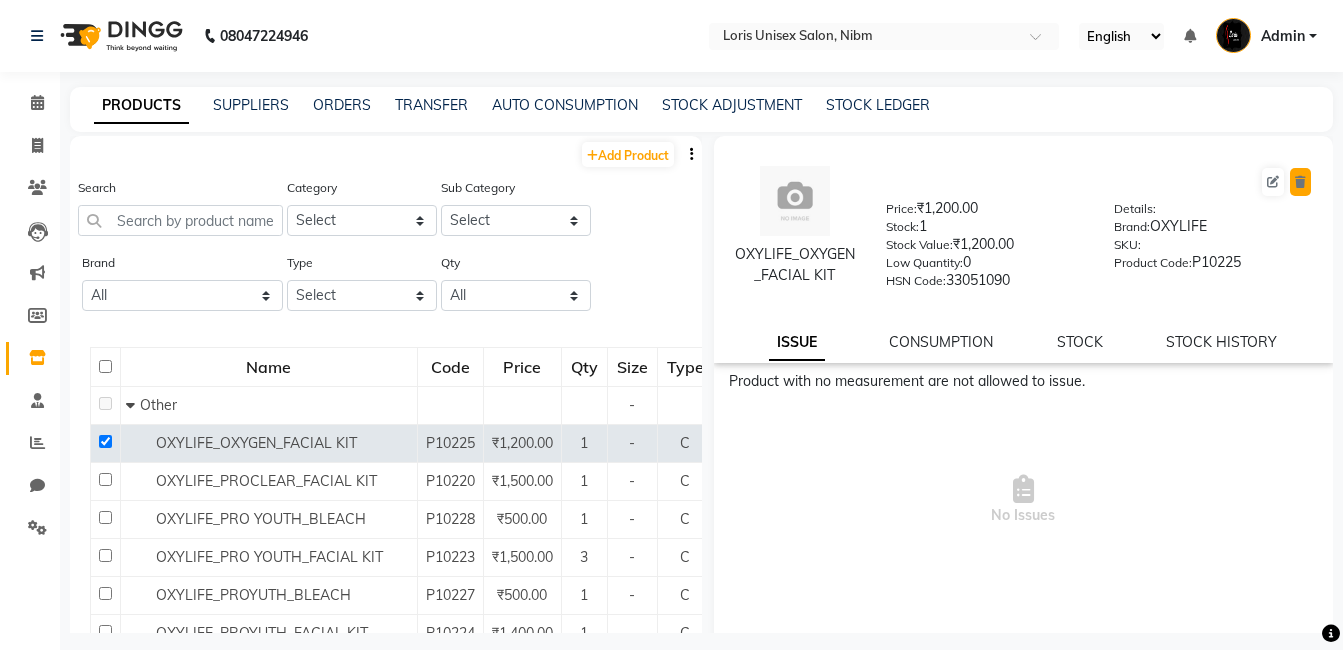 click 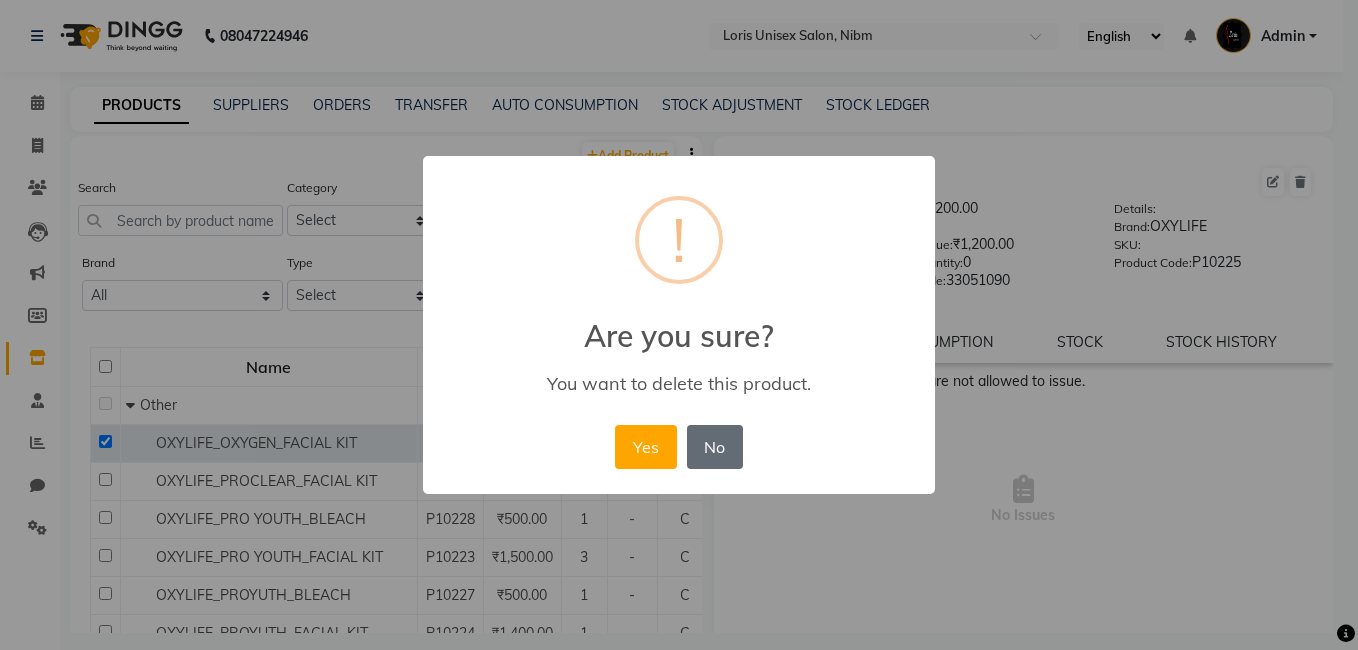 click on "No" at bounding box center (715, 447) 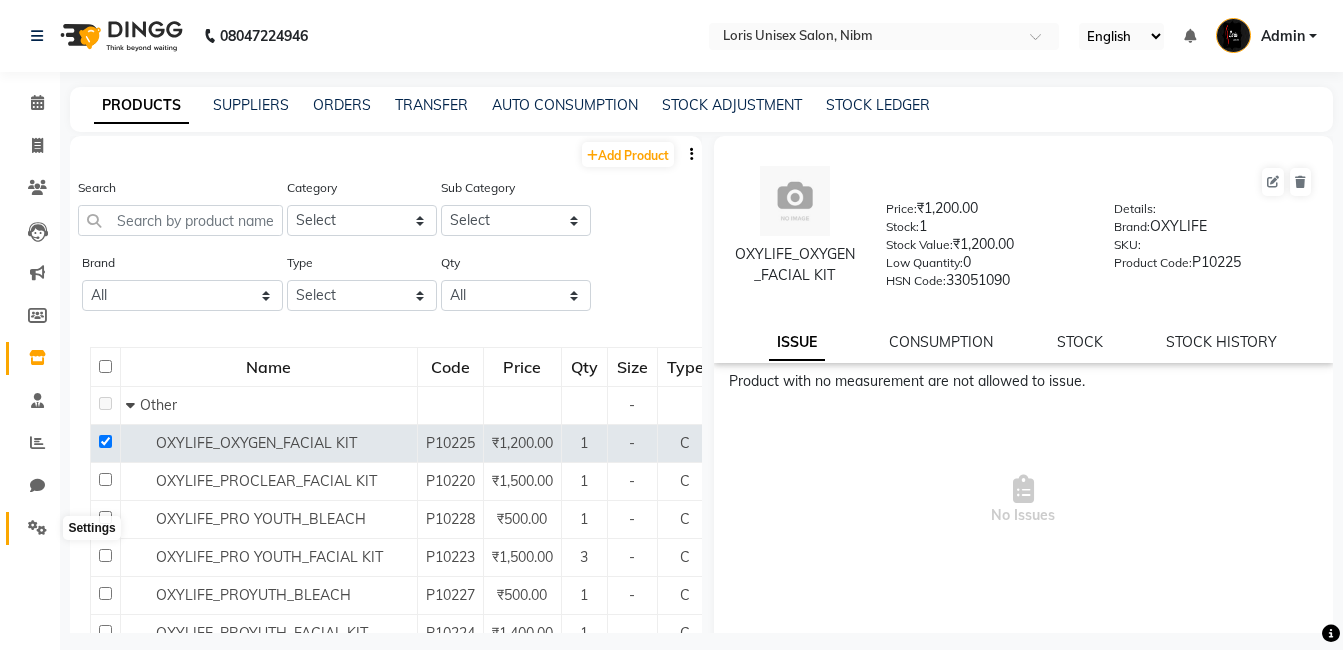 click 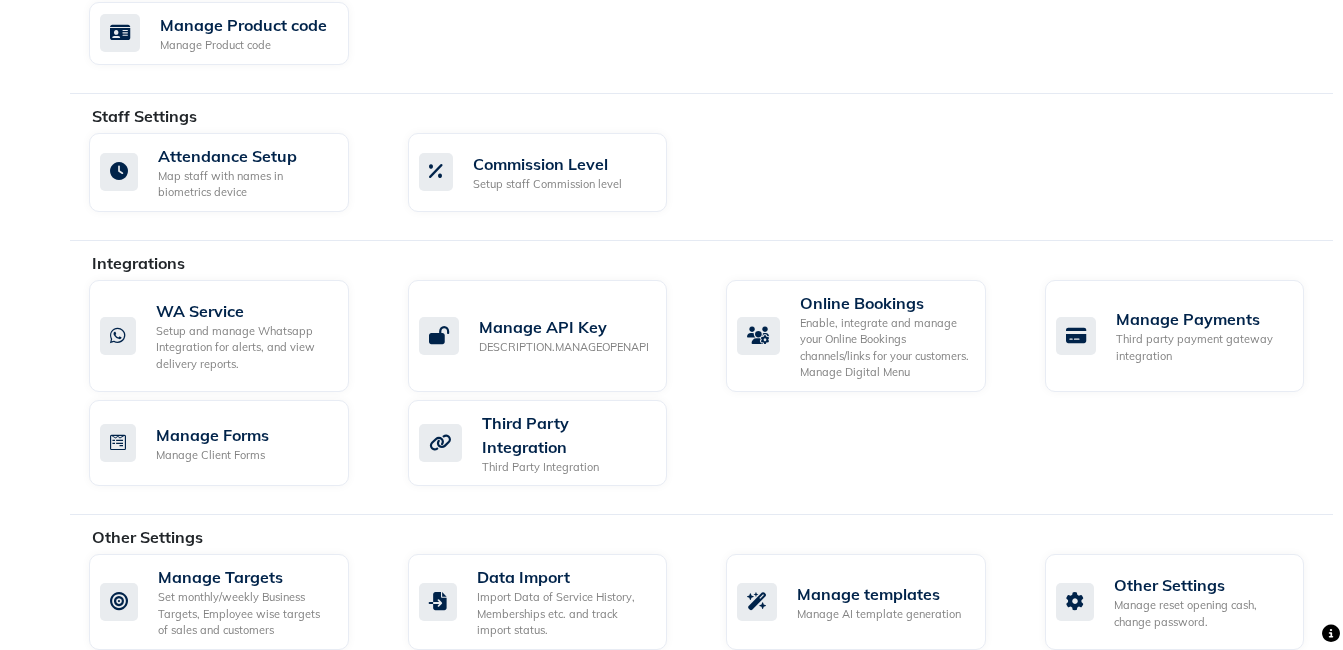 scroll, scrollTop: 1059, scrollLeft: 0, axis: vertical 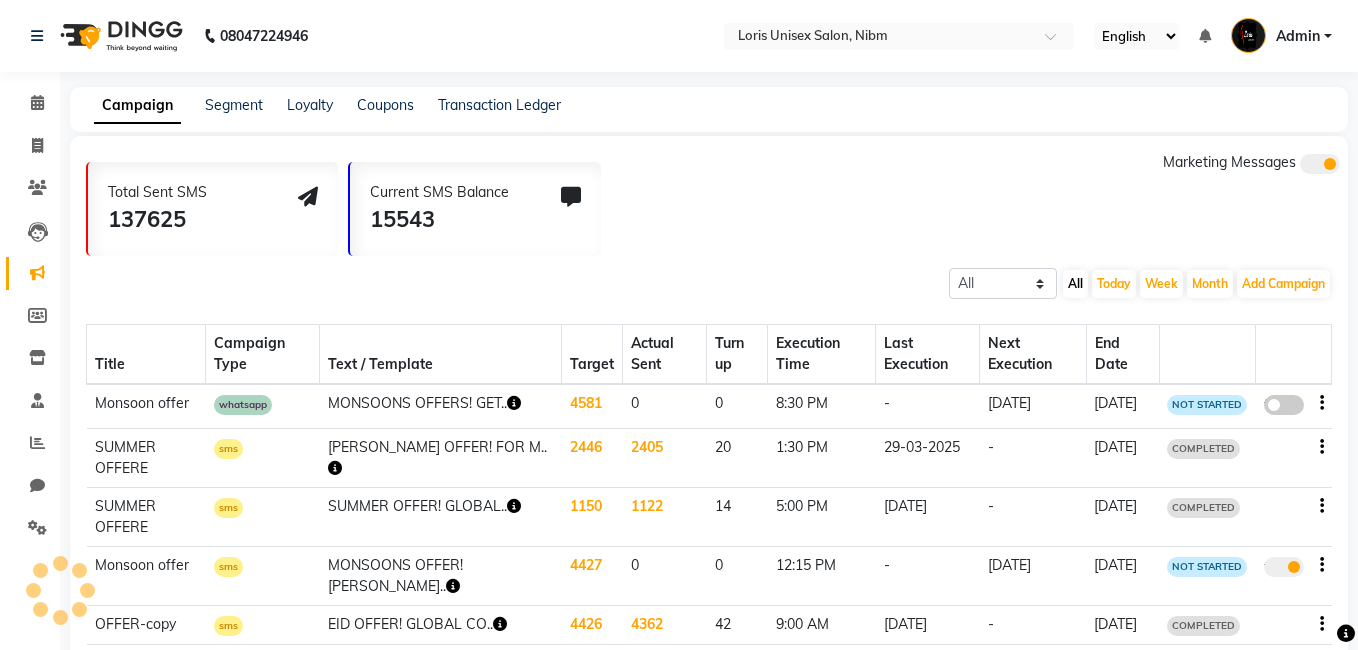 select on "en" 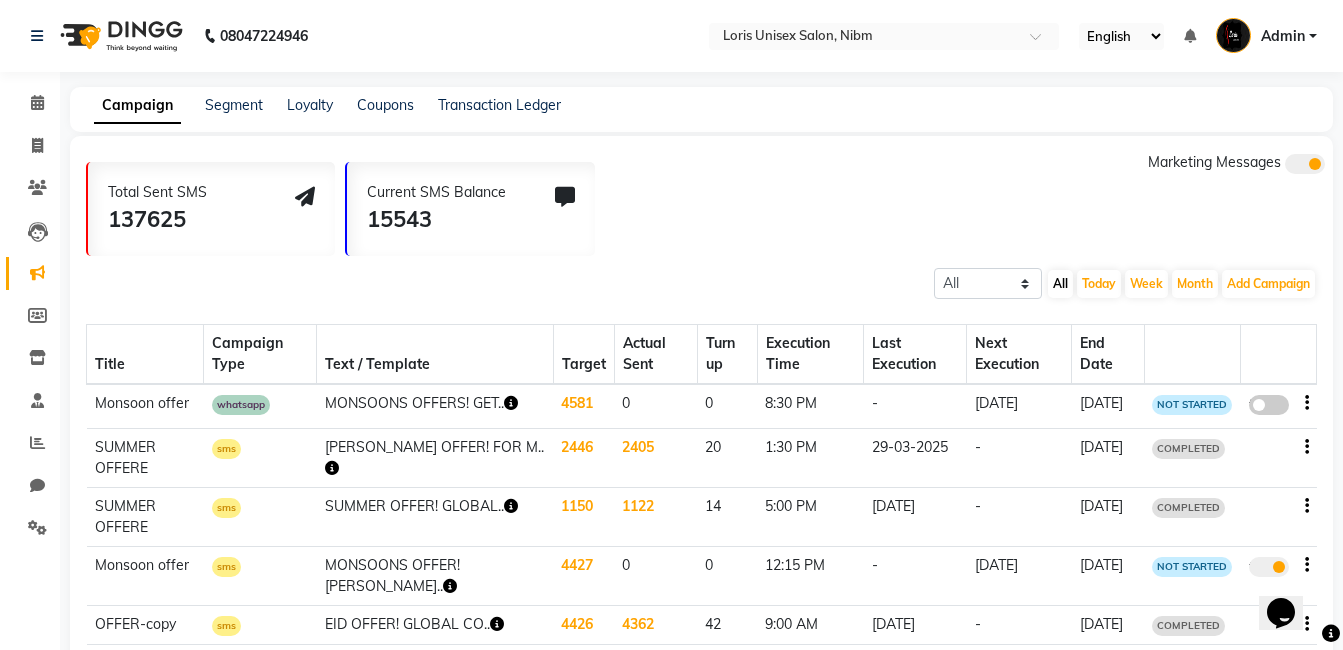 scroll, scrollTop: 0, scrollLeft: 0, axis: both 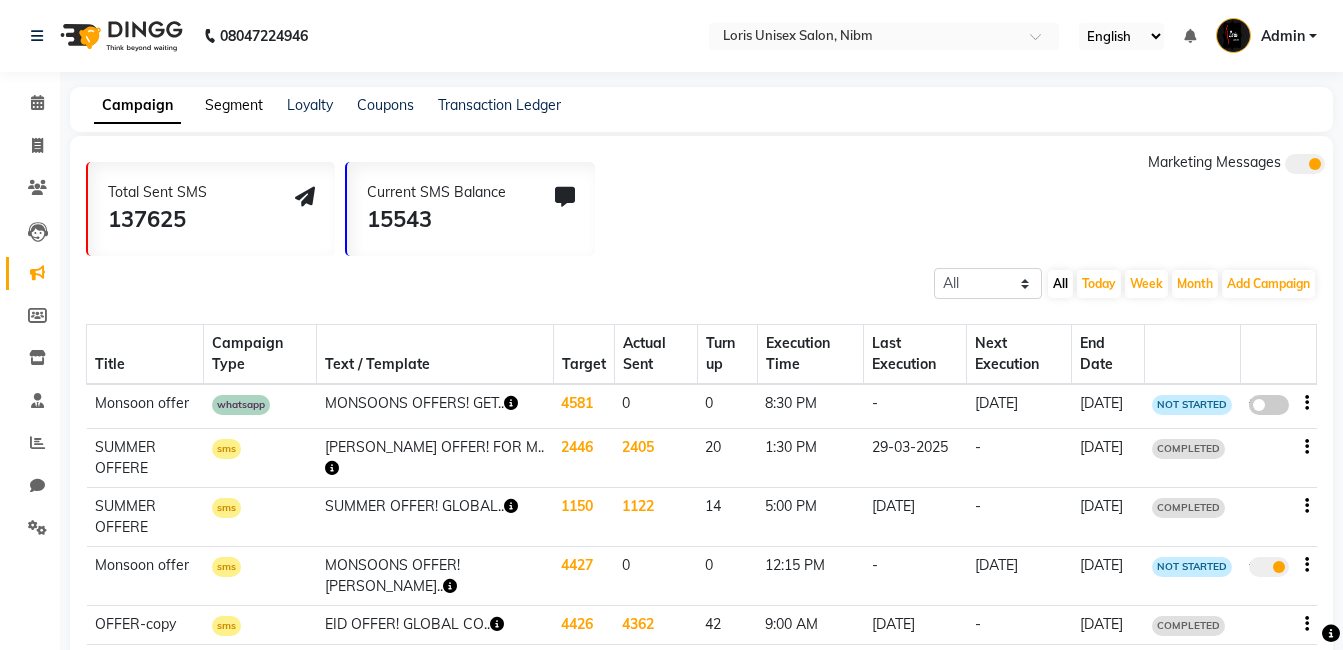click on "Segment" 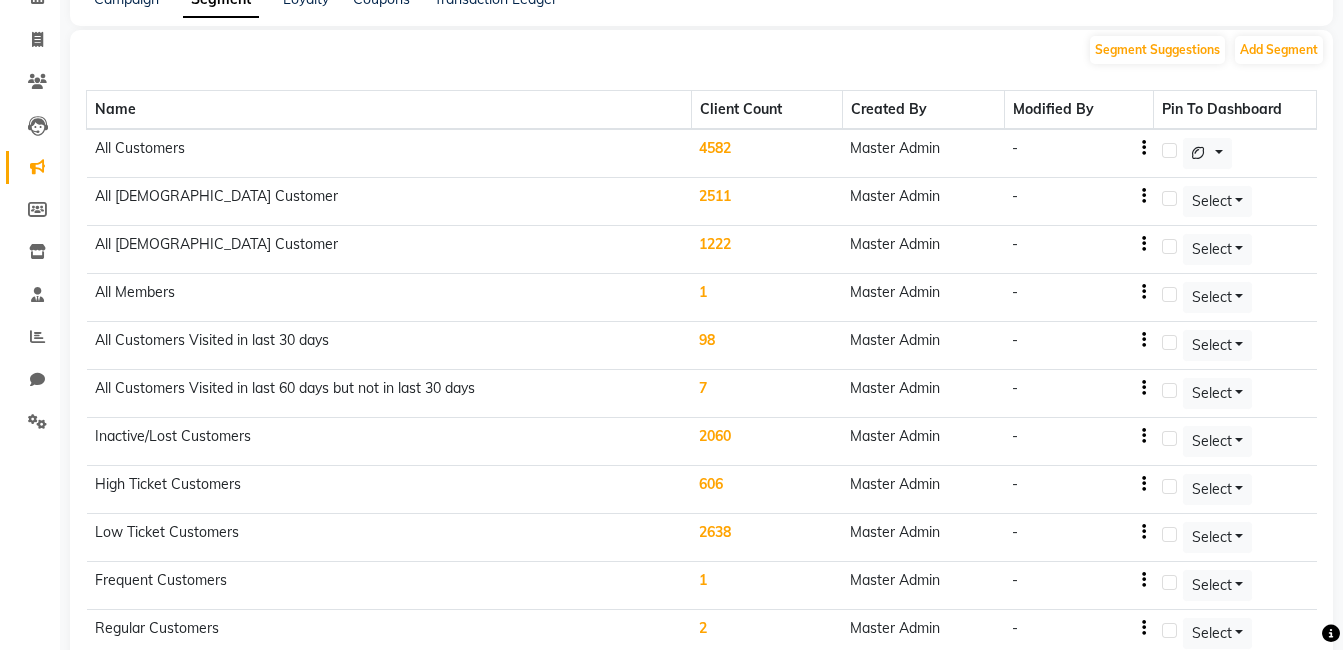 scroll, scrollTop: 108, scrollLeft: 0, axis: vertical 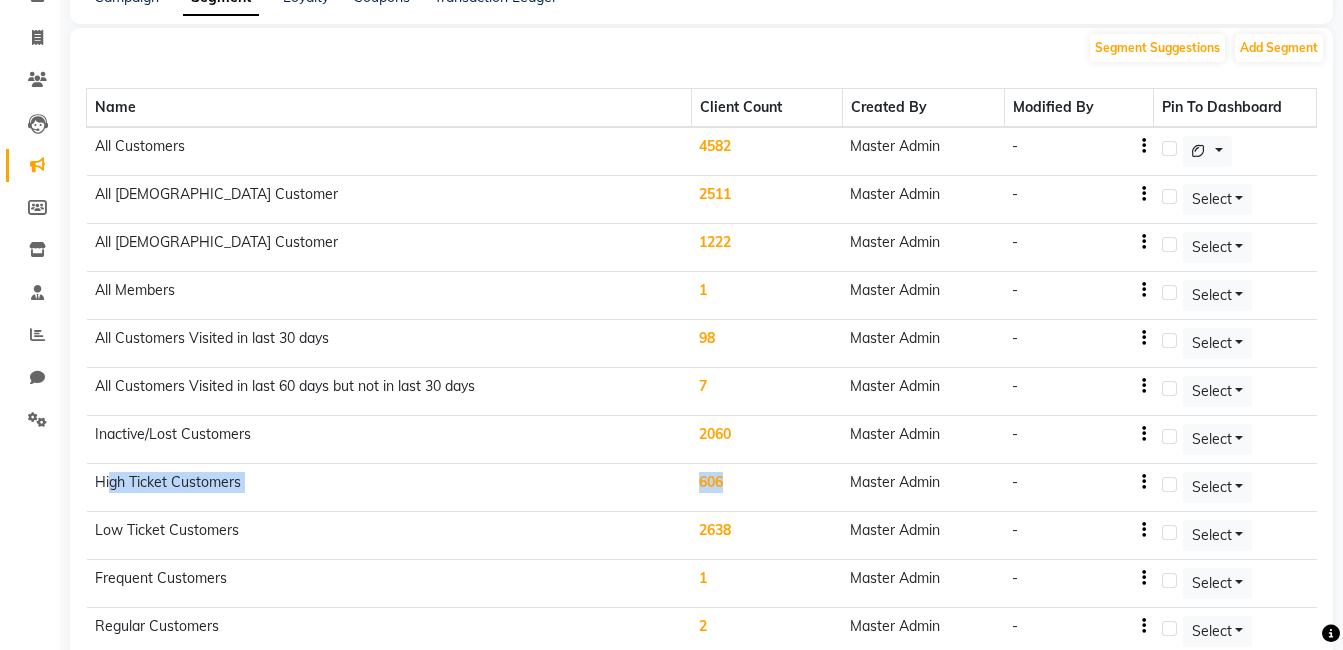 drag, startPoint x: 107, startPoint y: 482, endPoint x: 742, endPoint y: 484, distance: 635.0032 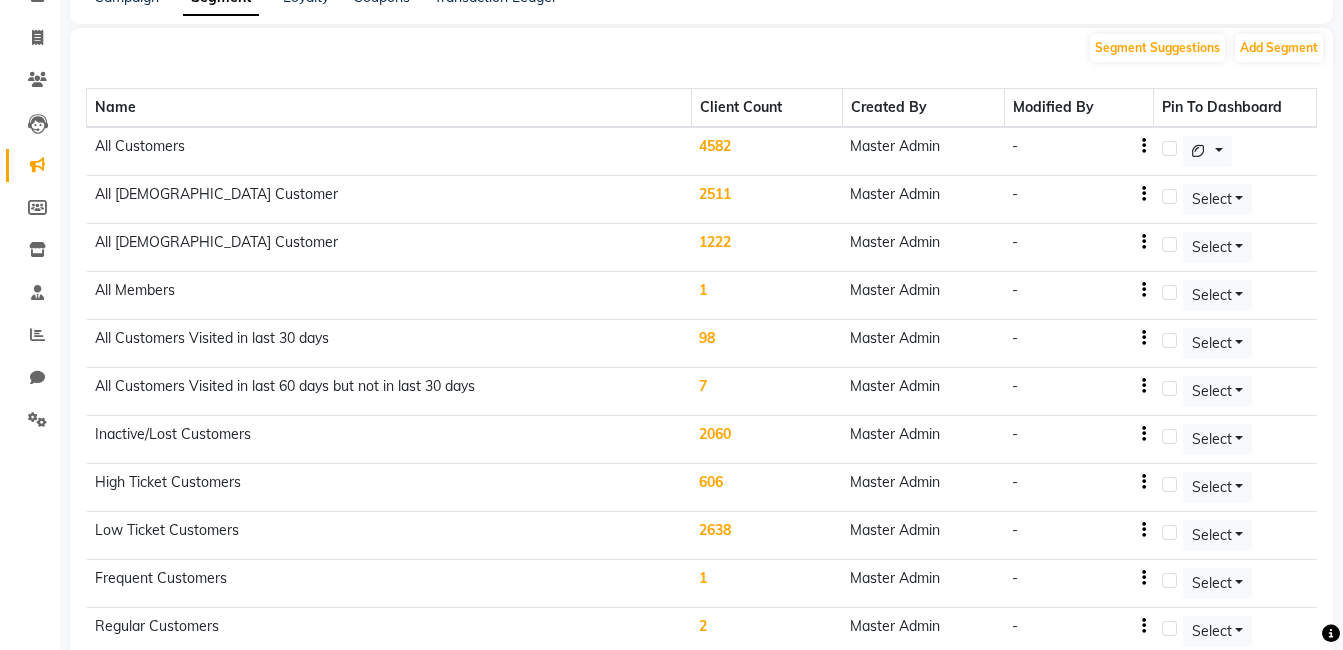 drag, startPoint x: 742, startPoint y: 484, endPoint x: 831, endPoint y: 531, distance: 100.6479 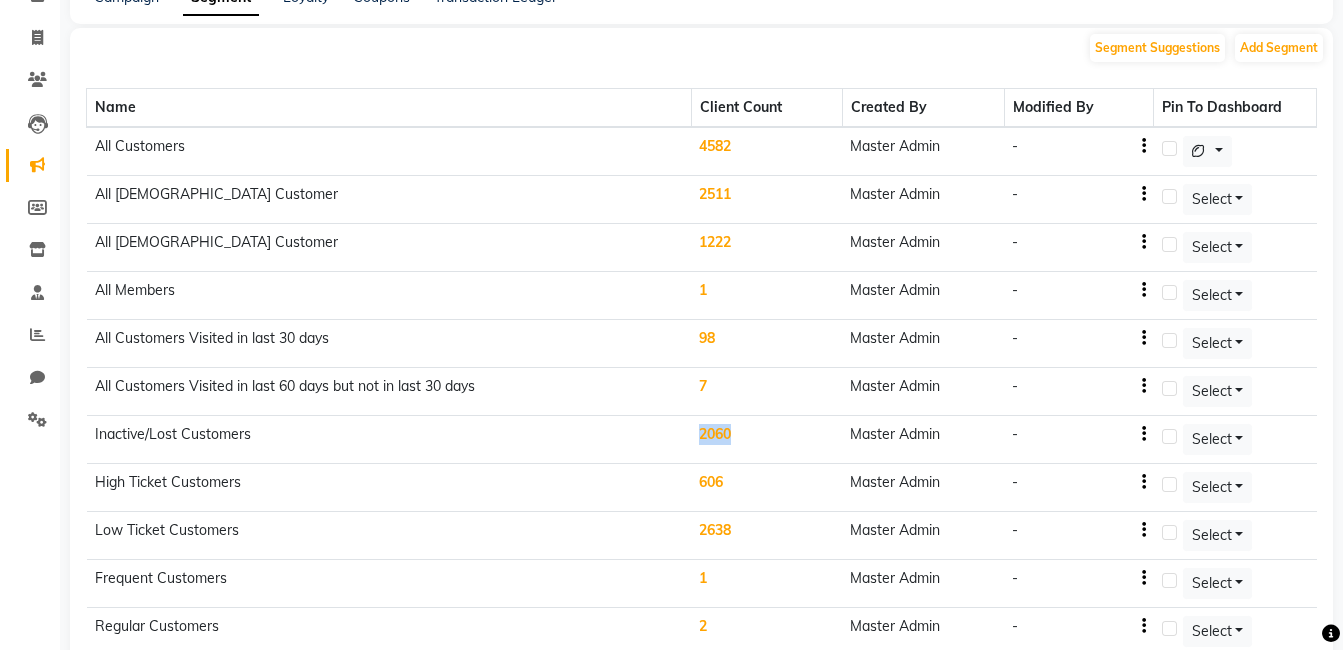 drag, startPoint x: 685, startPoint y: 439, endPoint x: 759, endPoint y: 439, distance: 74 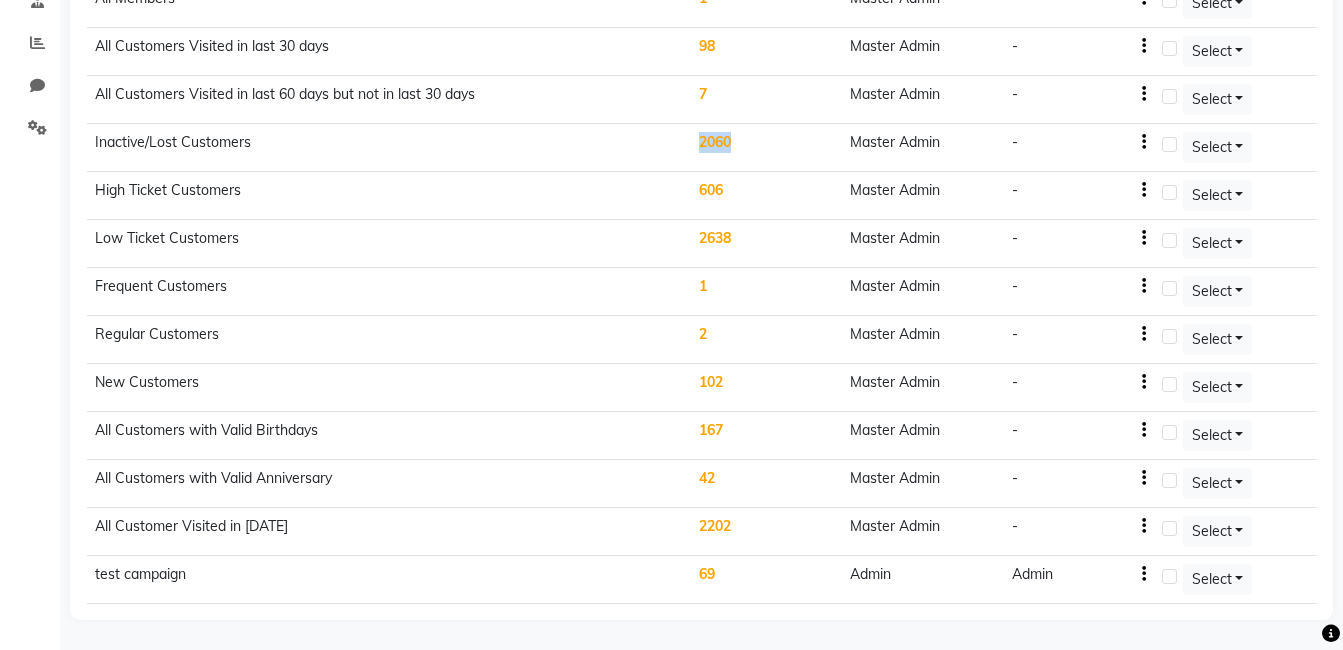 scroll, scrollTop: 0, scrollLeft: 0, axis: both 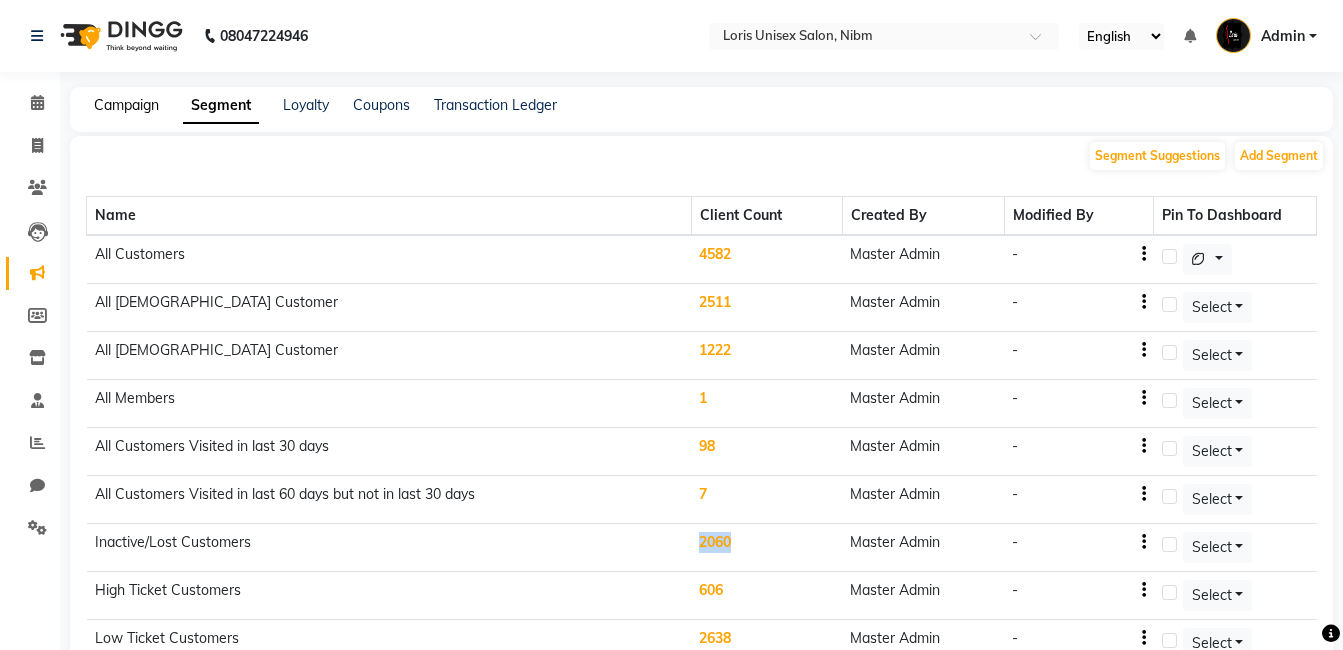 click on "Campaign" 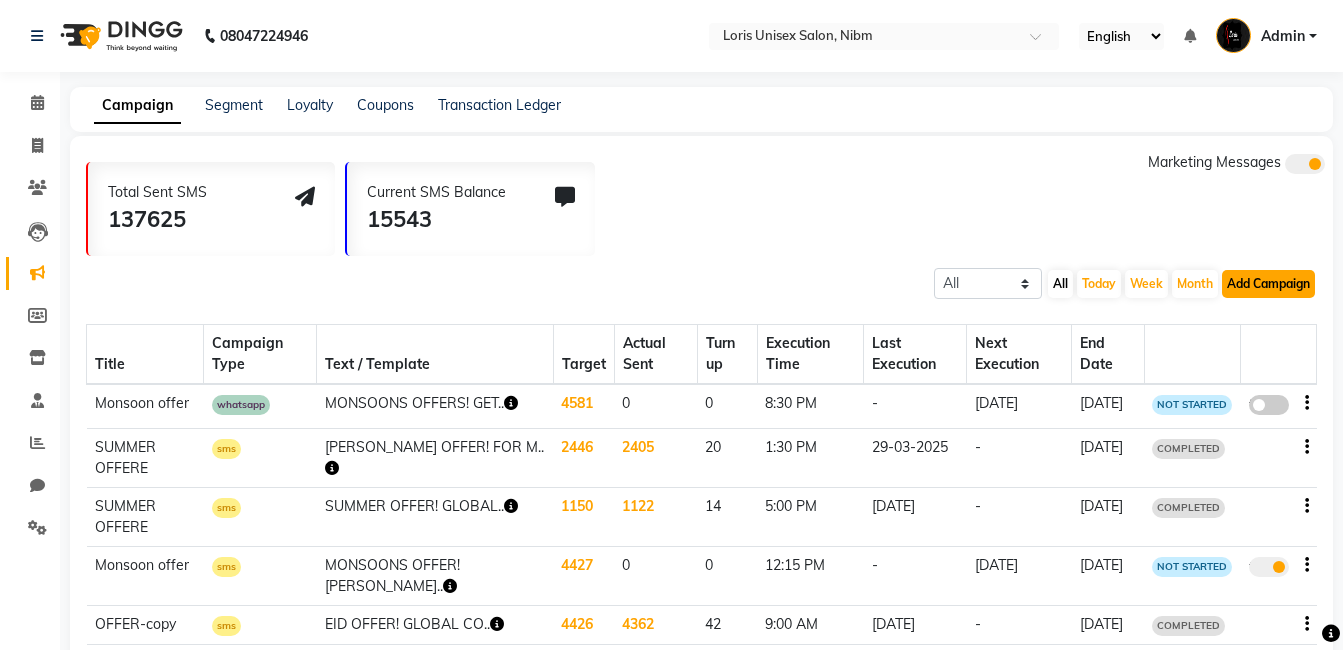 click on "Add Campaign" at bounding box center (1268, 284) 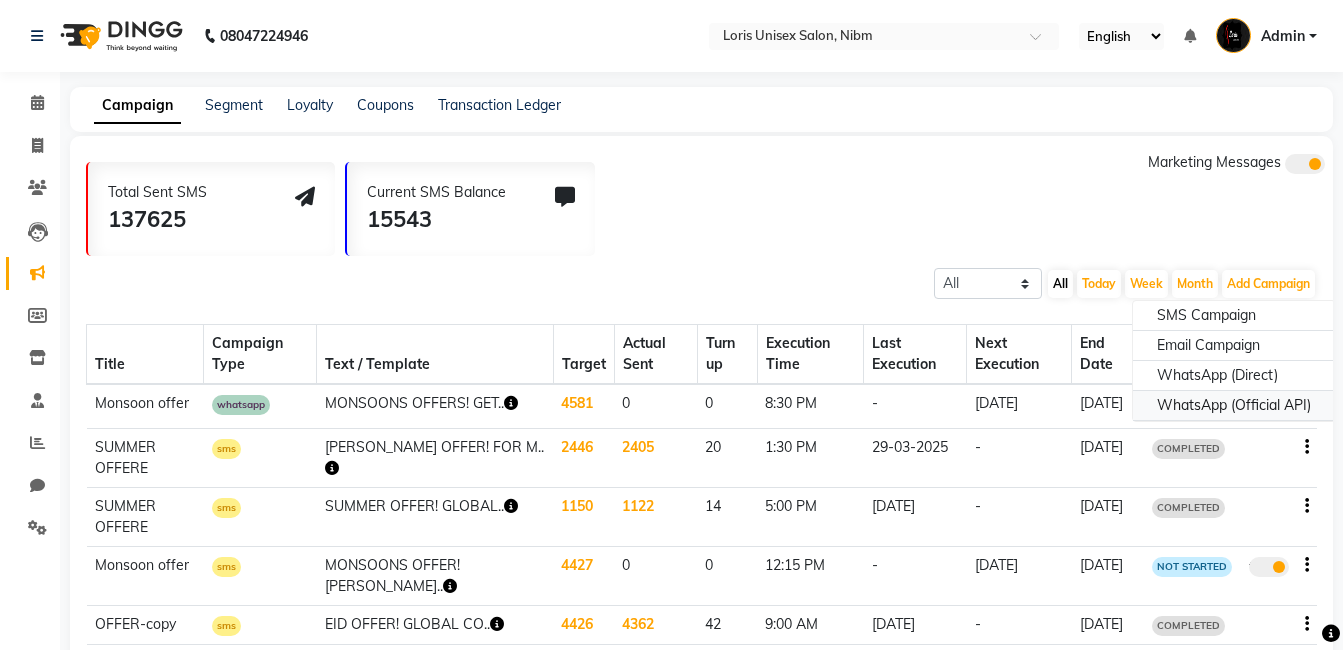 click on "WhatsApp (Official API)" 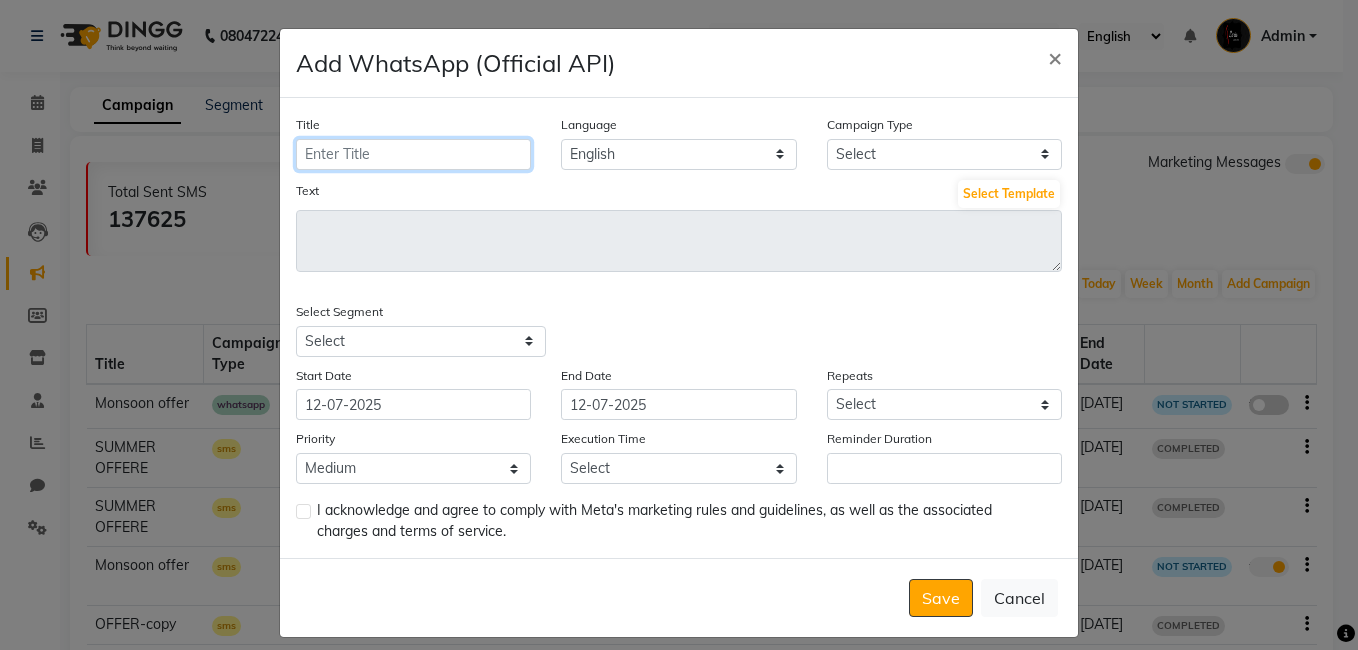 click on "Title" at bounding box center [413, 154] 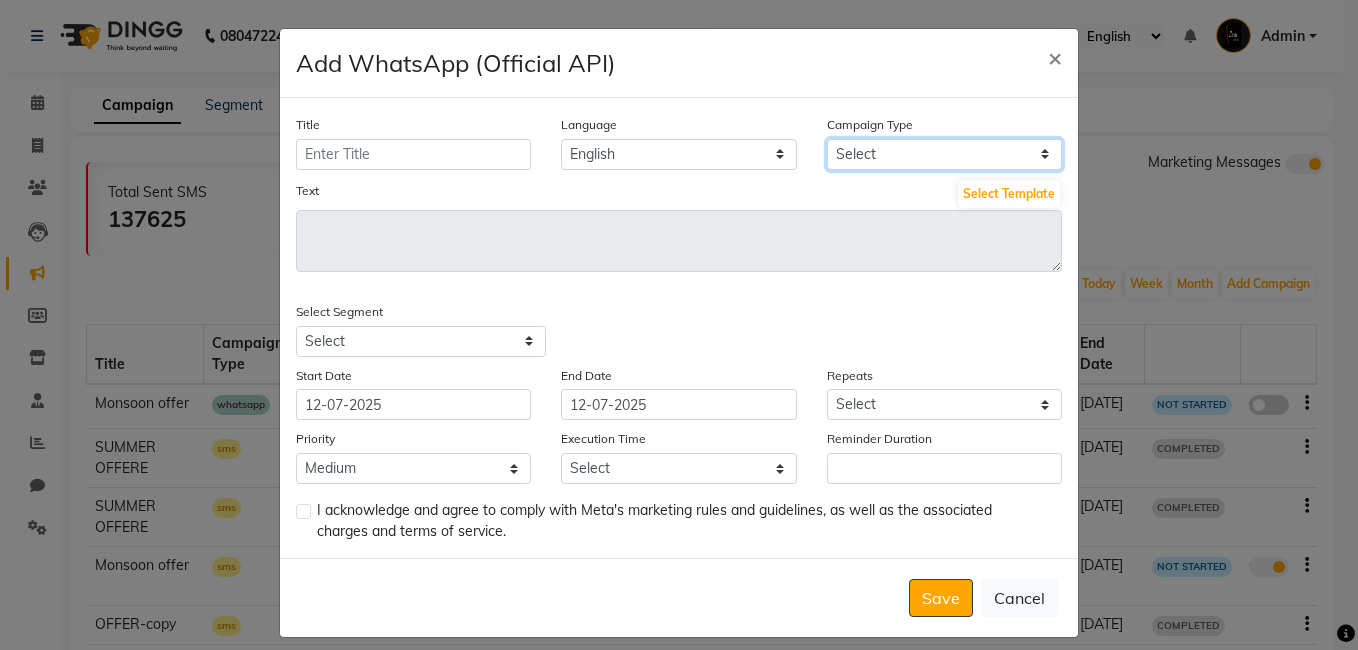 click on "Select Birthday Anniversary Promotional Service reminder" at bounding box center (944, 154) 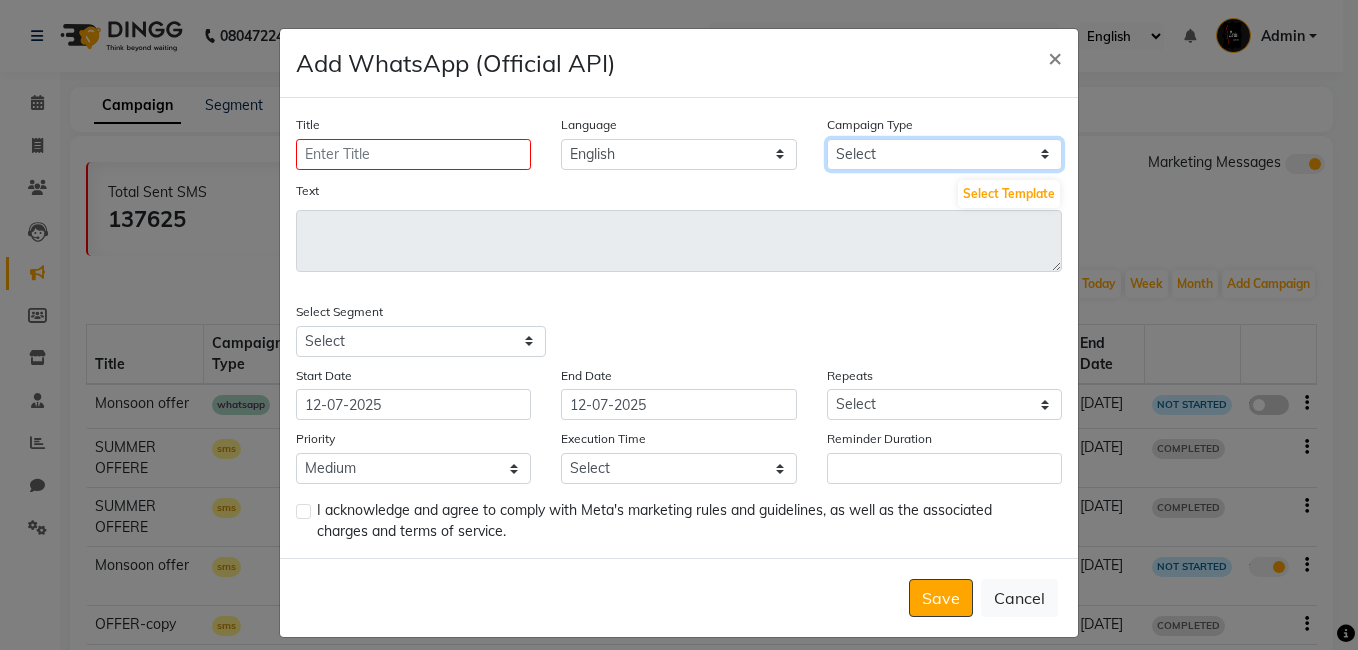 select on "3" 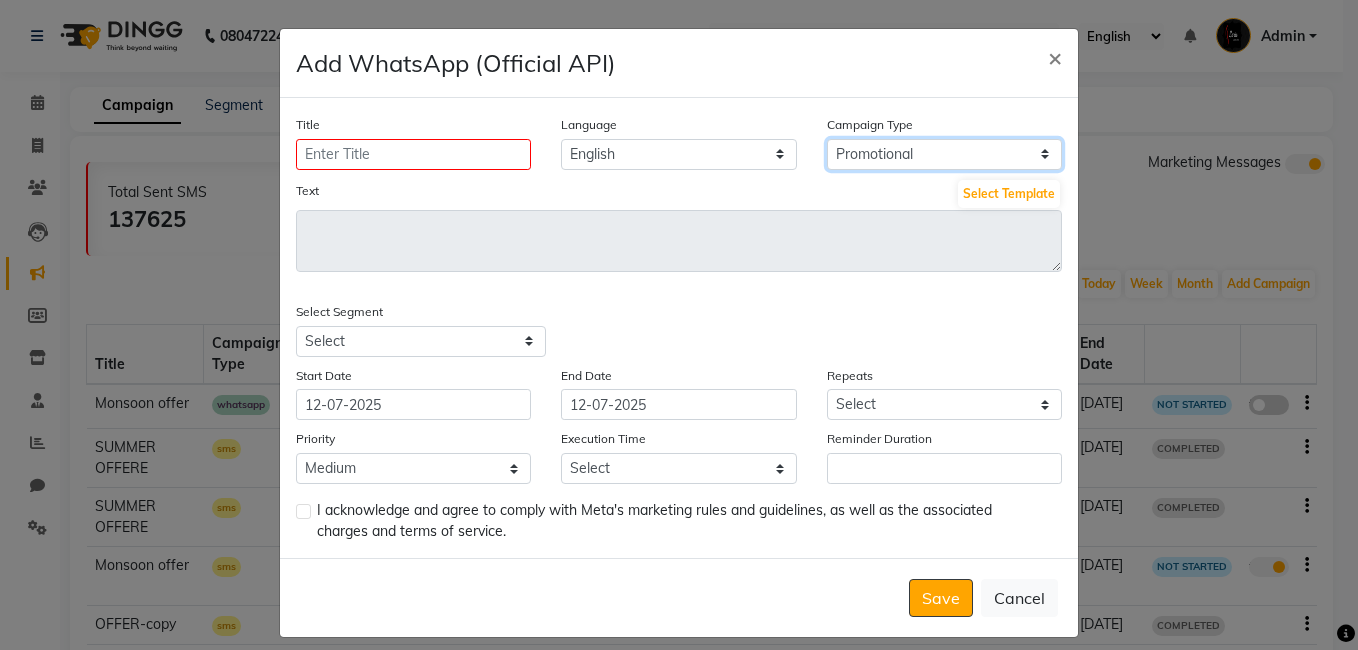 click on "Select Birthday Anniversary Promotional Service reminder" at bounding box center (944, 154) 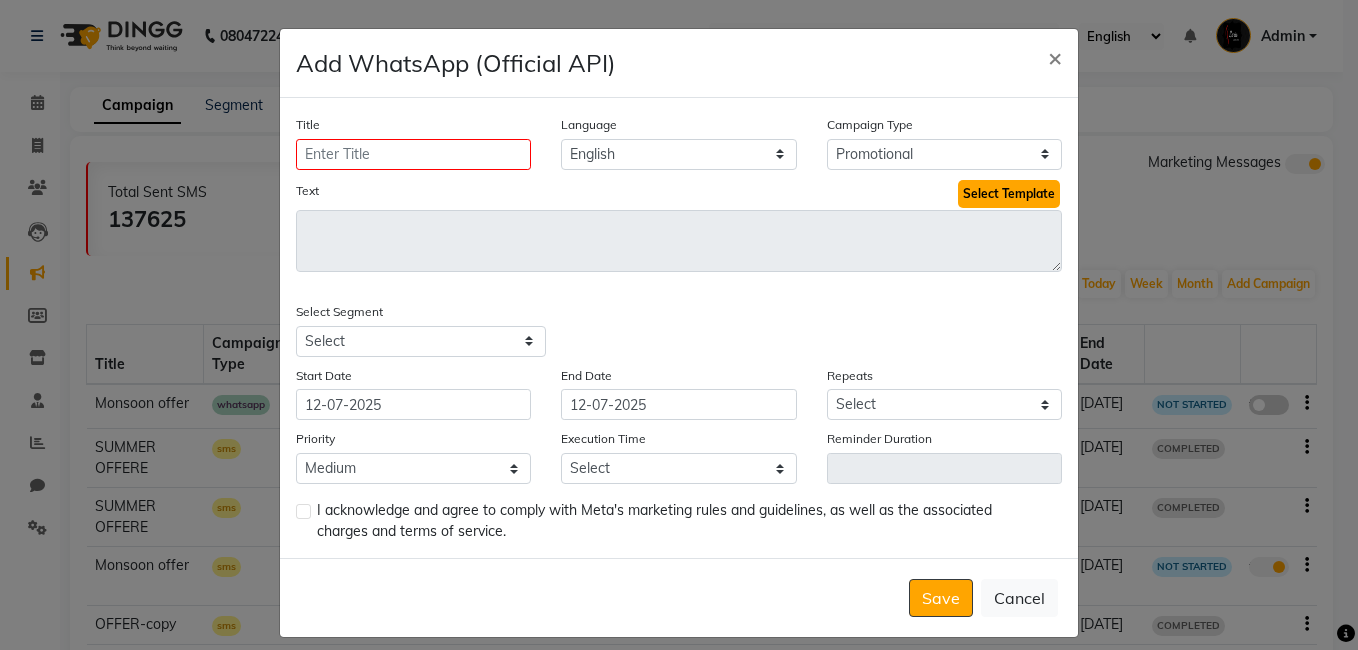 click on "Select Template" 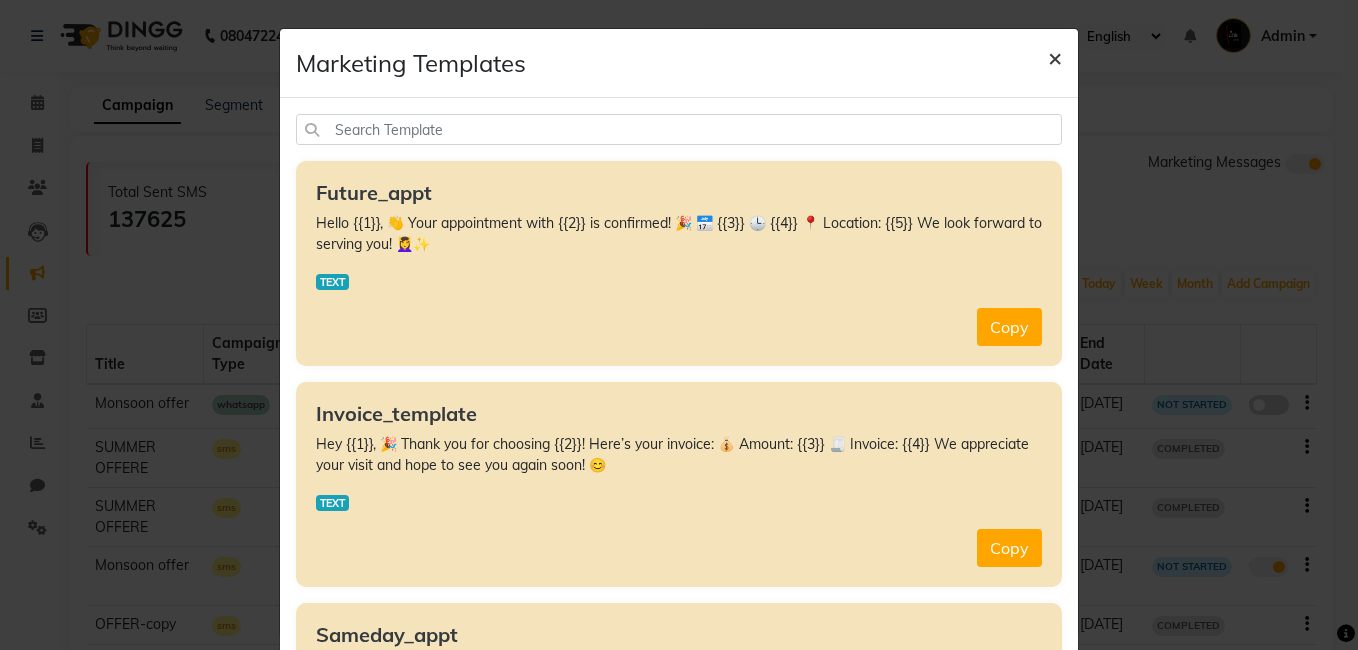click on "×" 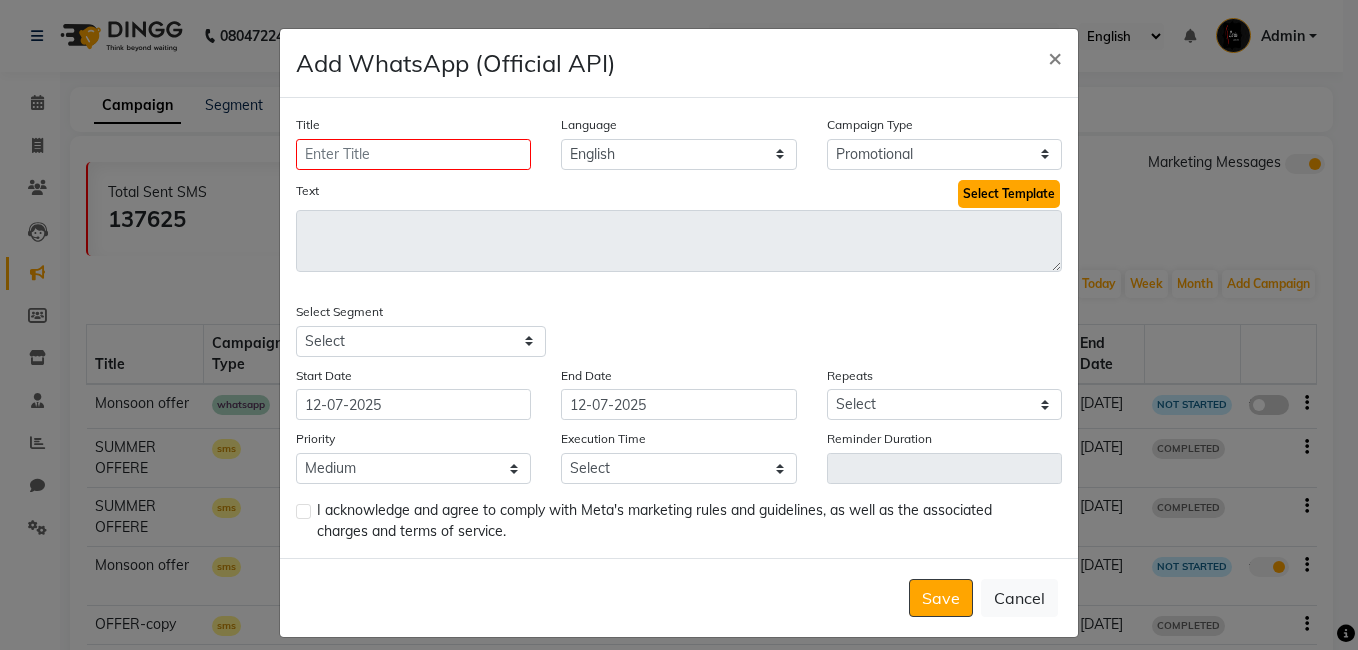 click on "Select Template" 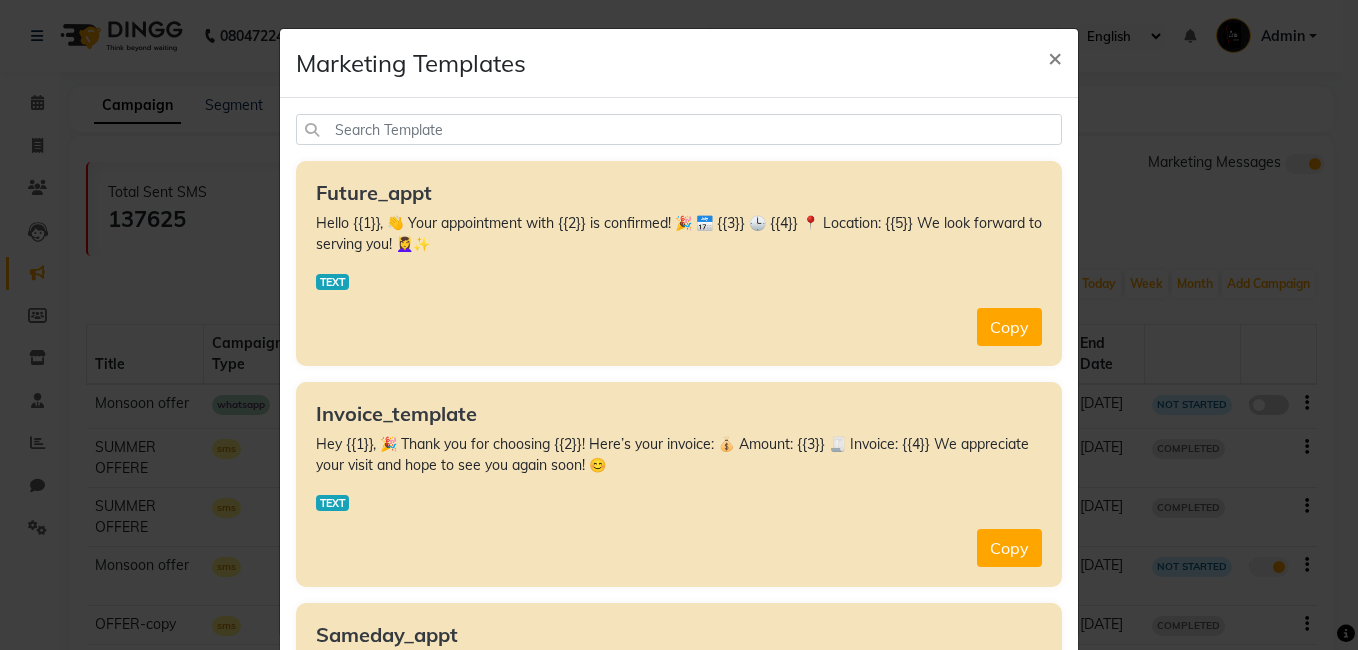 drag, startPoint x: 595, startPoint y: 230, endPoint x: 613, endPoint y: 304, distance: 76.15773 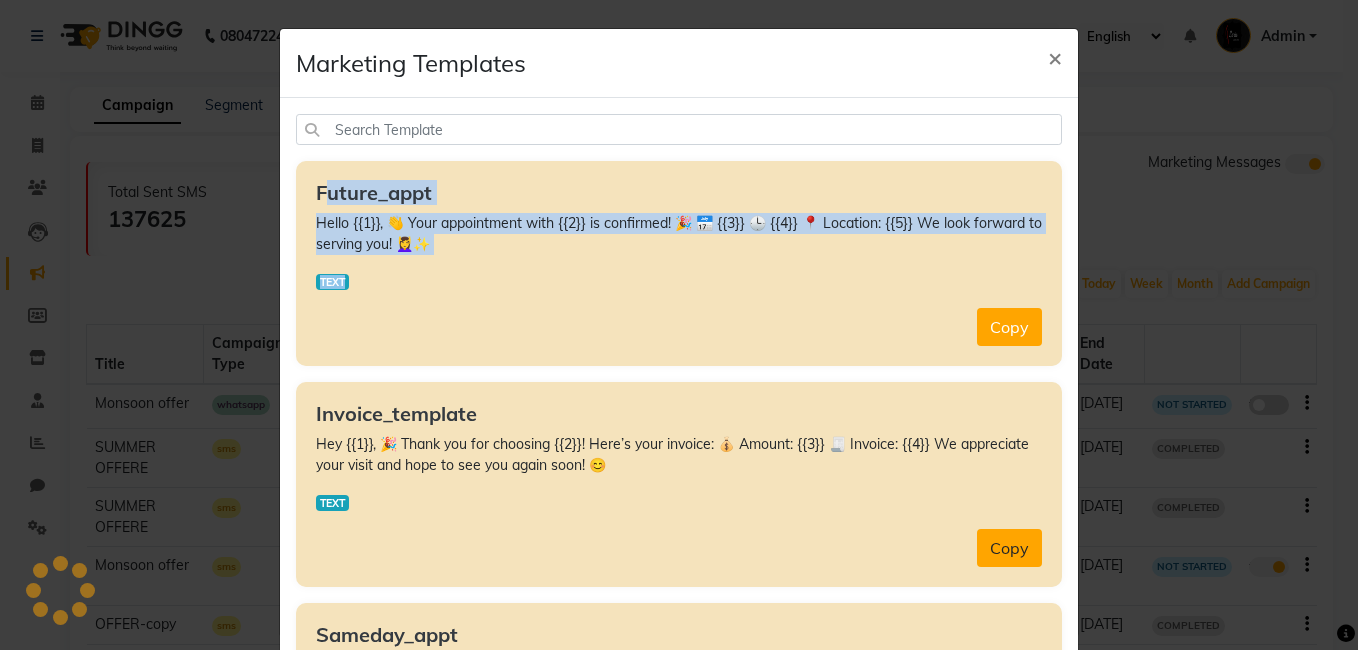 click on "Copy" 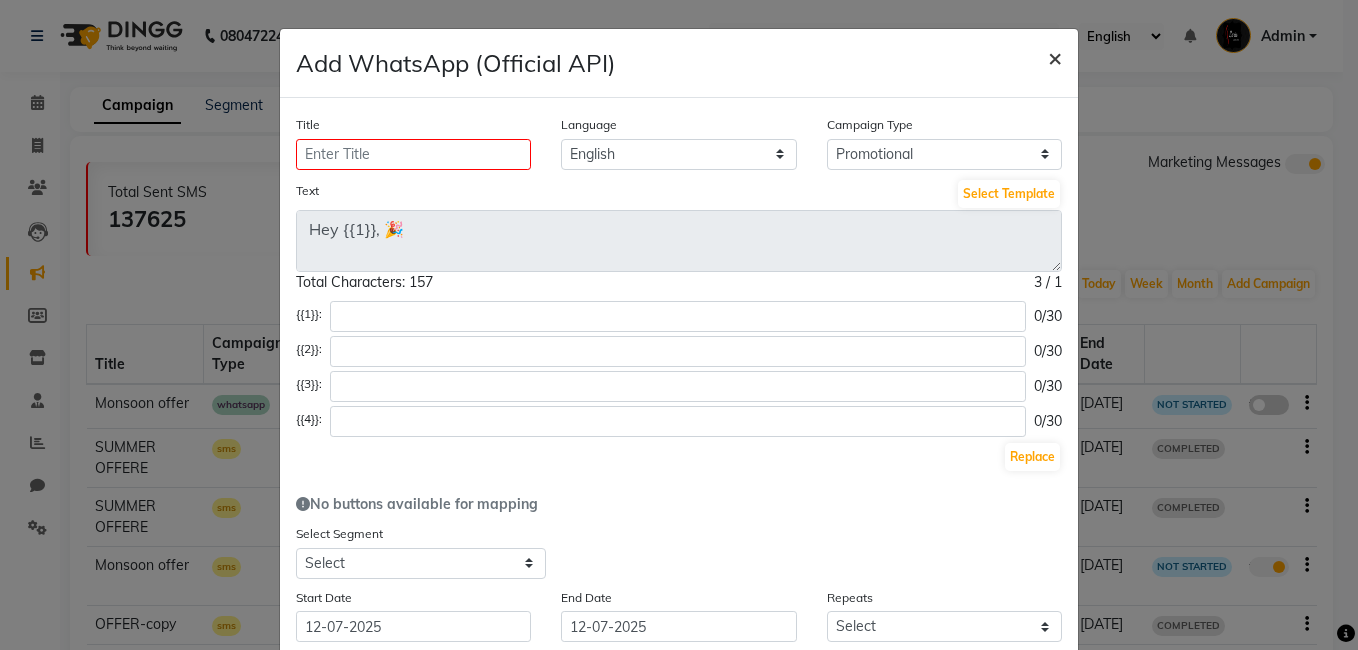 click on "×" 